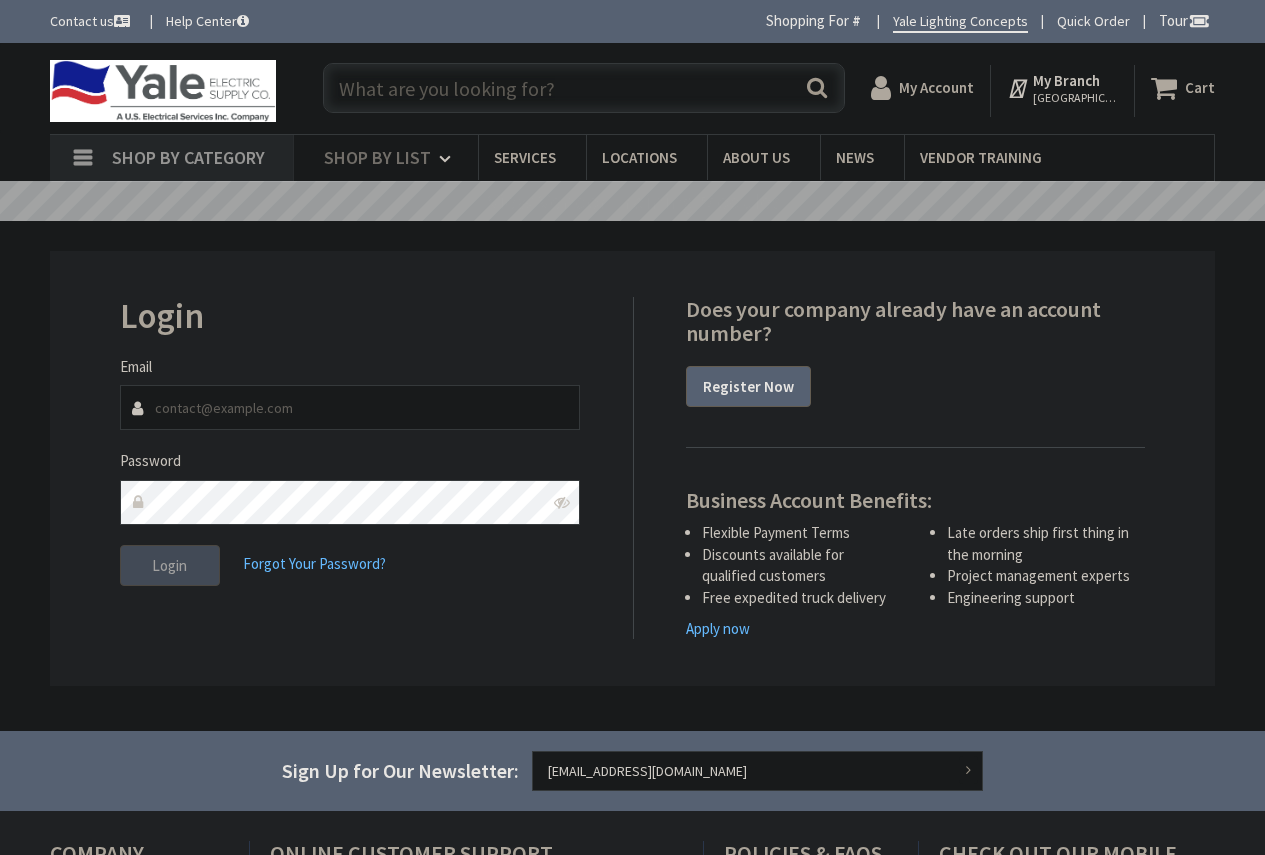 scroll, scrollTop: 0, scrollLeft: 0, axis: both 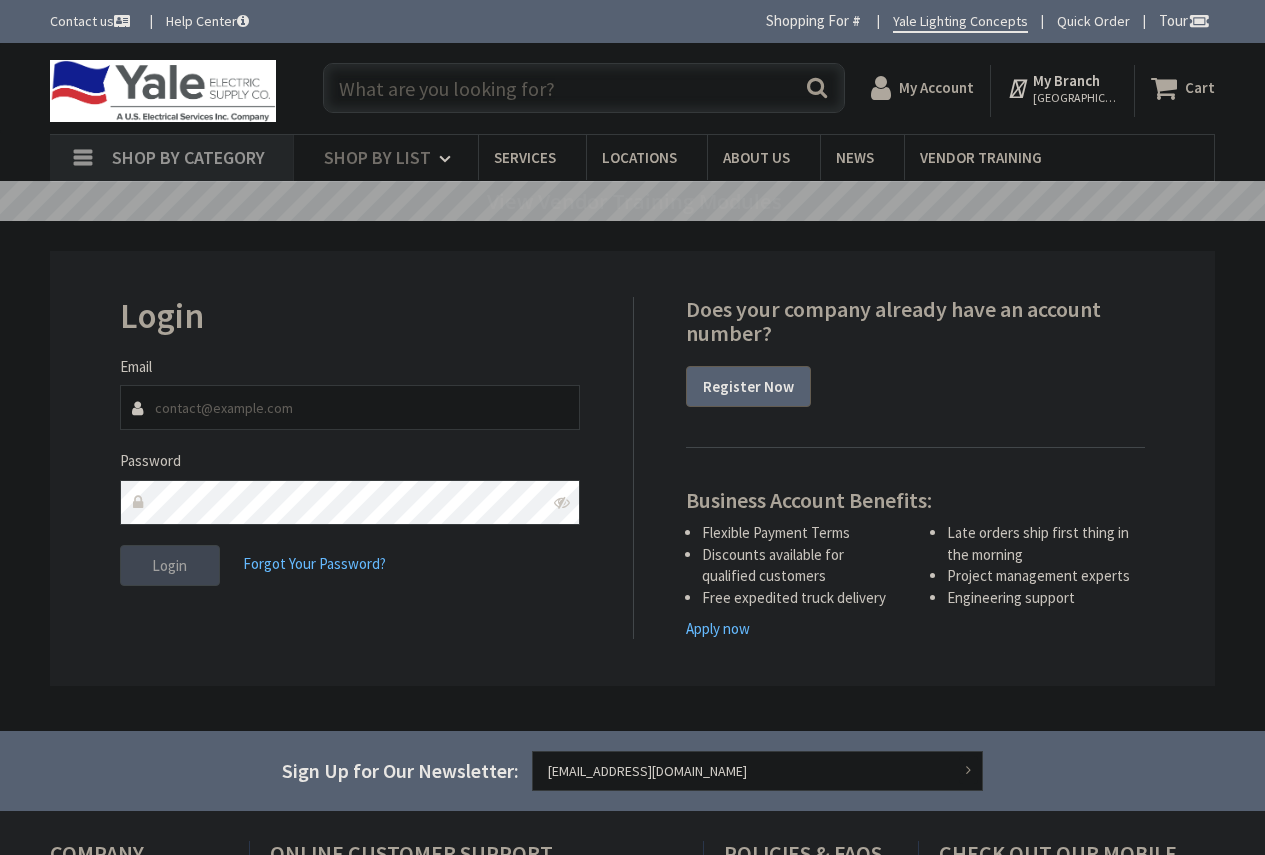 type on "keshleman@hallerent.com" 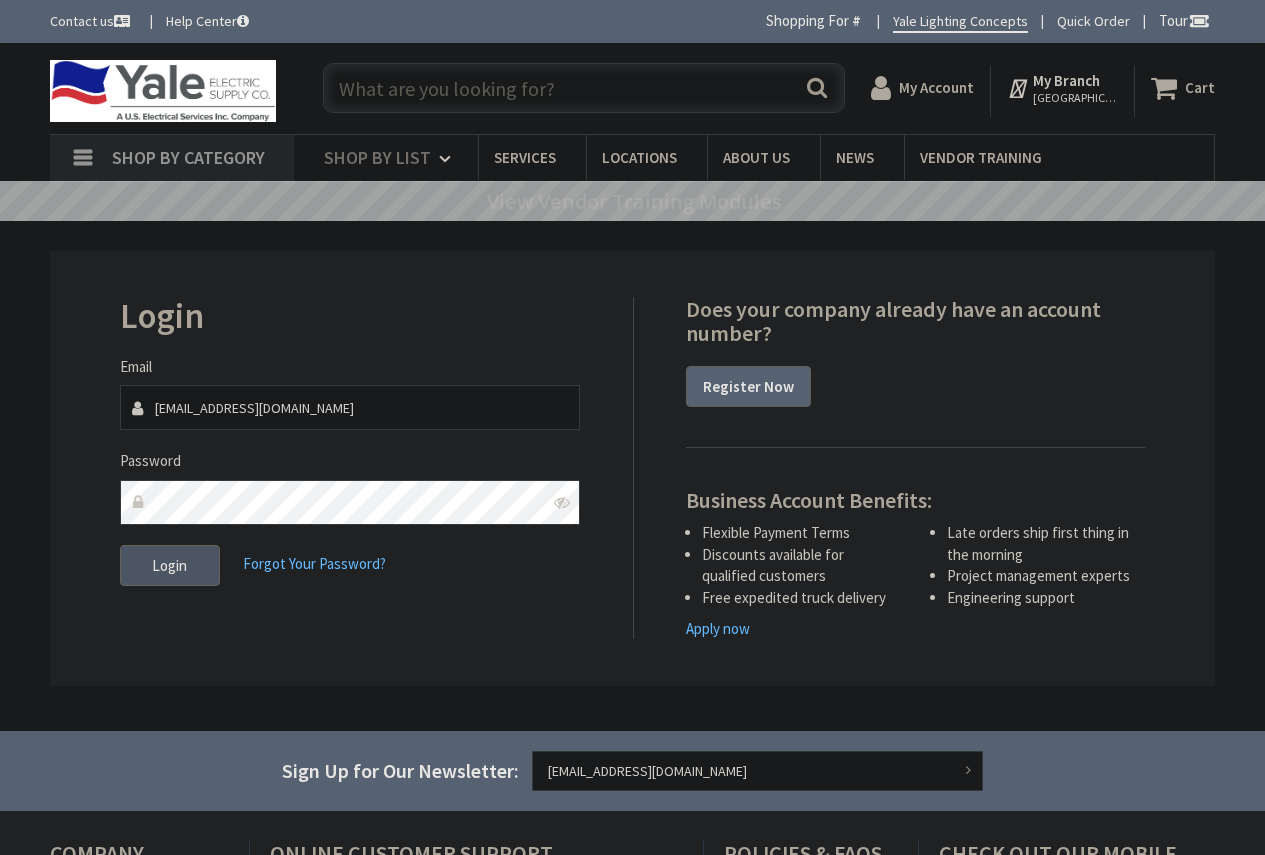 click on "Login" at bounding box center [170, 566] 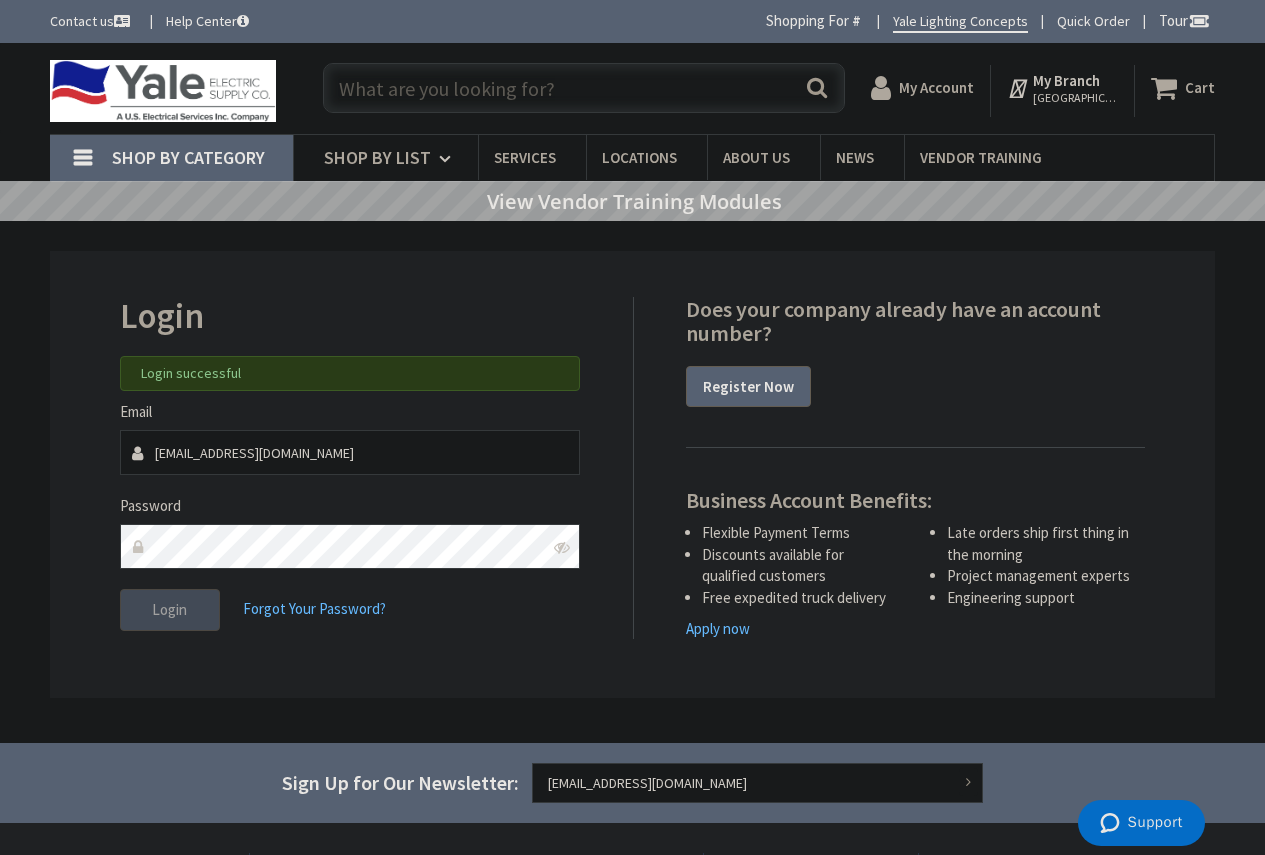 click at bounding box center [584, 88] 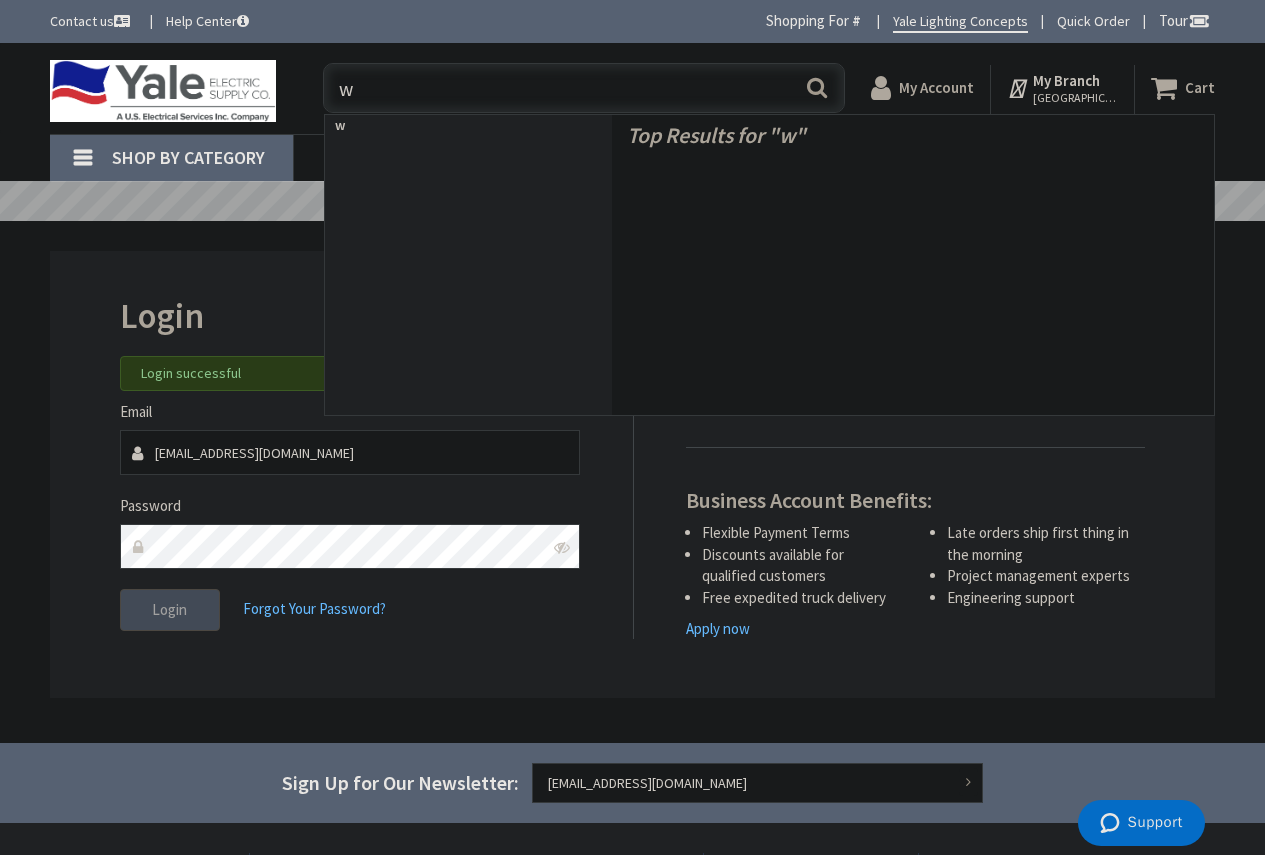 type on "wm" 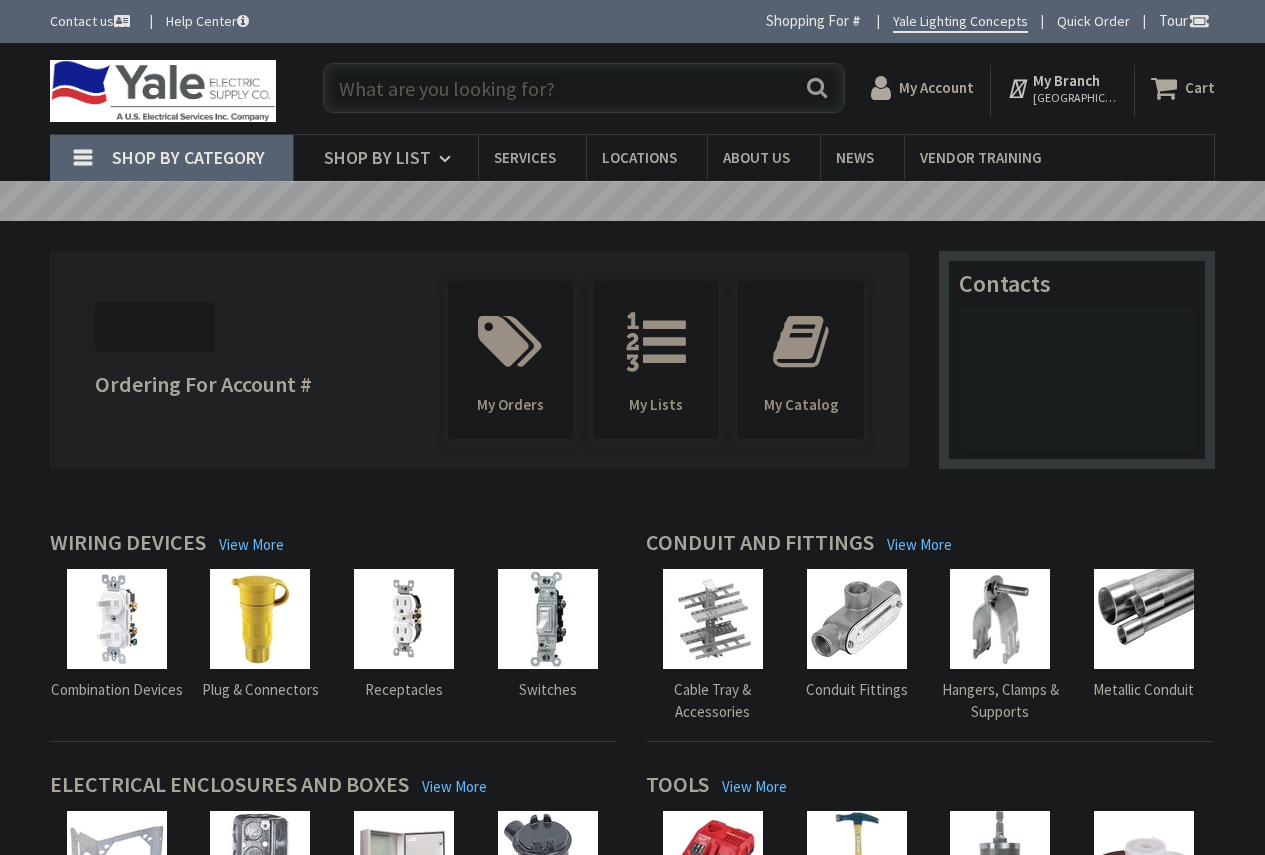 scroll, scrollTop: 0, scrollLeft: 0, axis: both 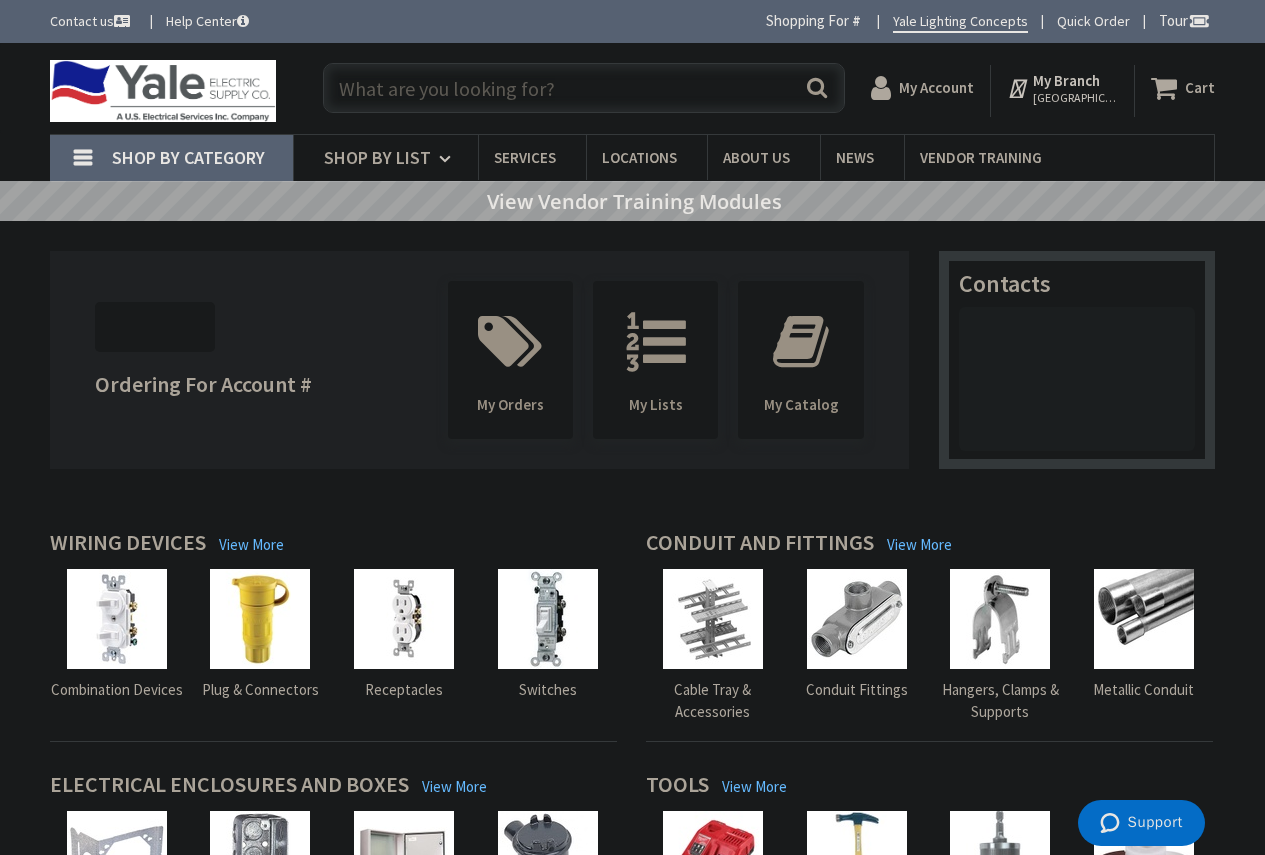 click at bounding box center (584, 88) 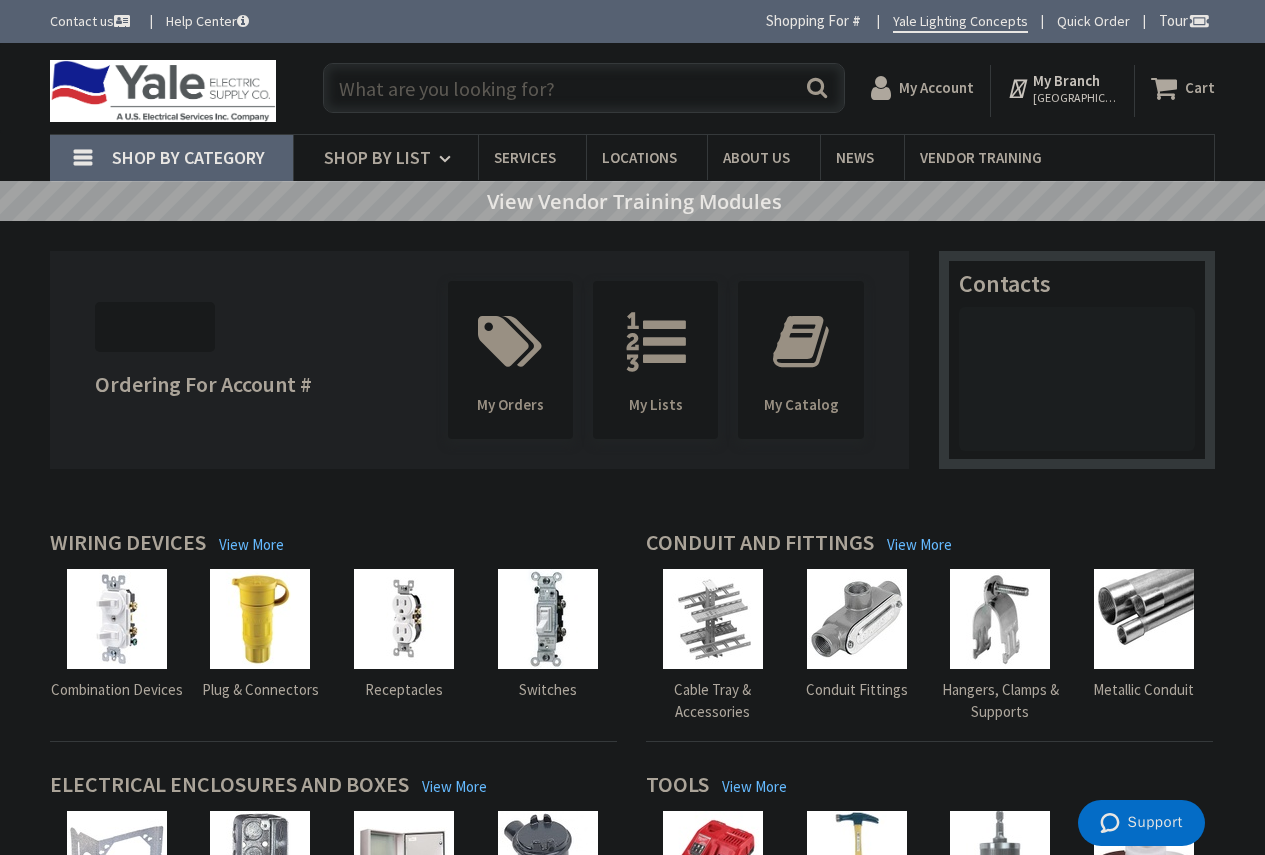 type on "w" 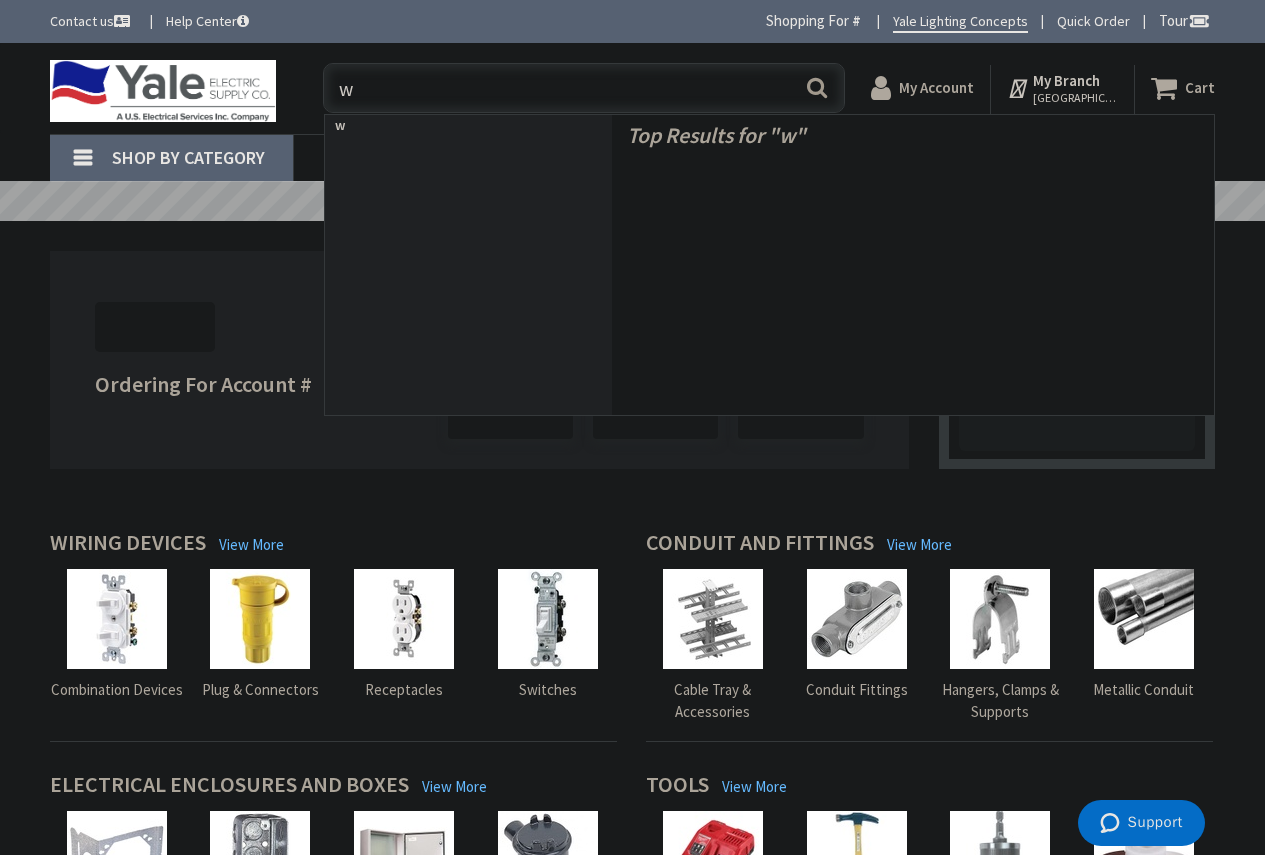type on "S [GEOGRAPHIC_DATA], [GEOGRAPHIC_DATA]" 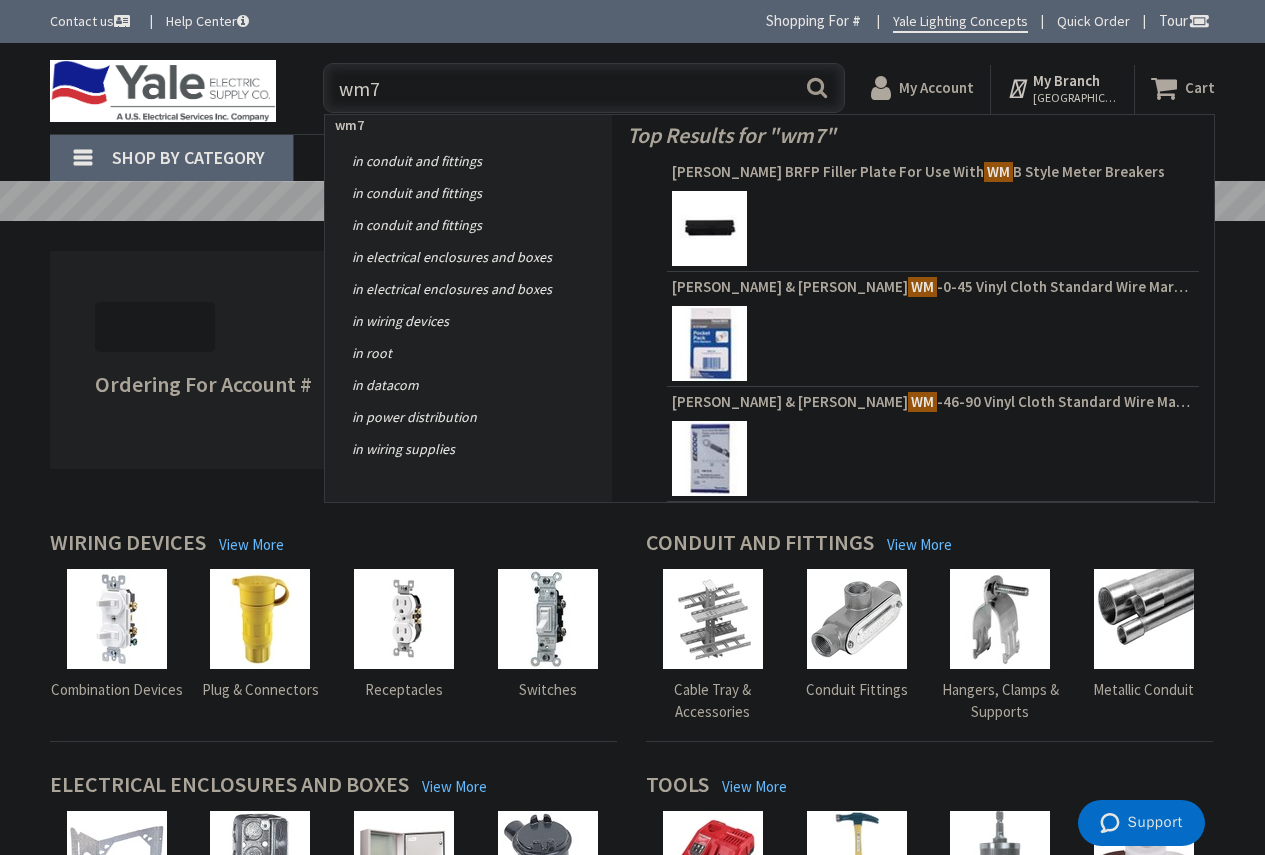 scroll, scrollTop: 0, scrollLeft: 0, axis: both 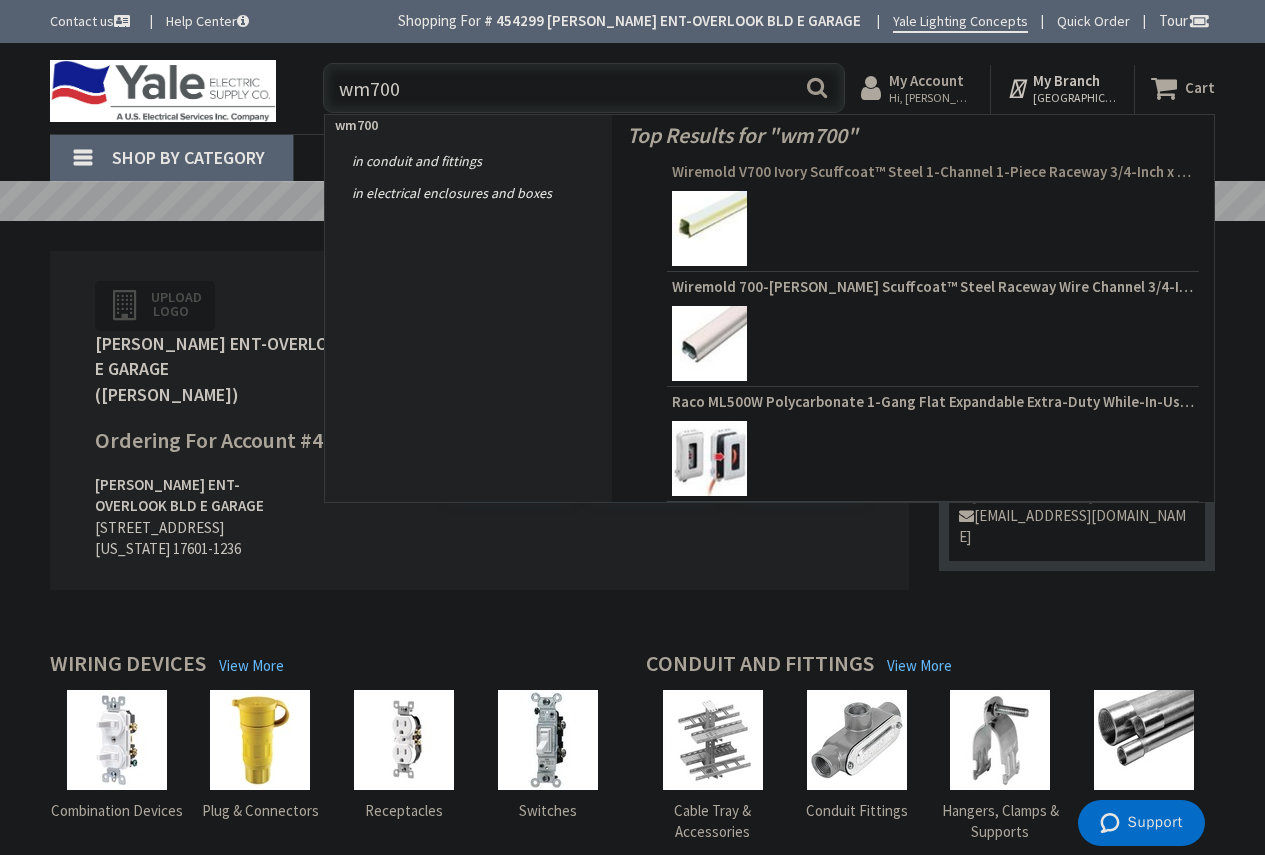 type on "wm700" 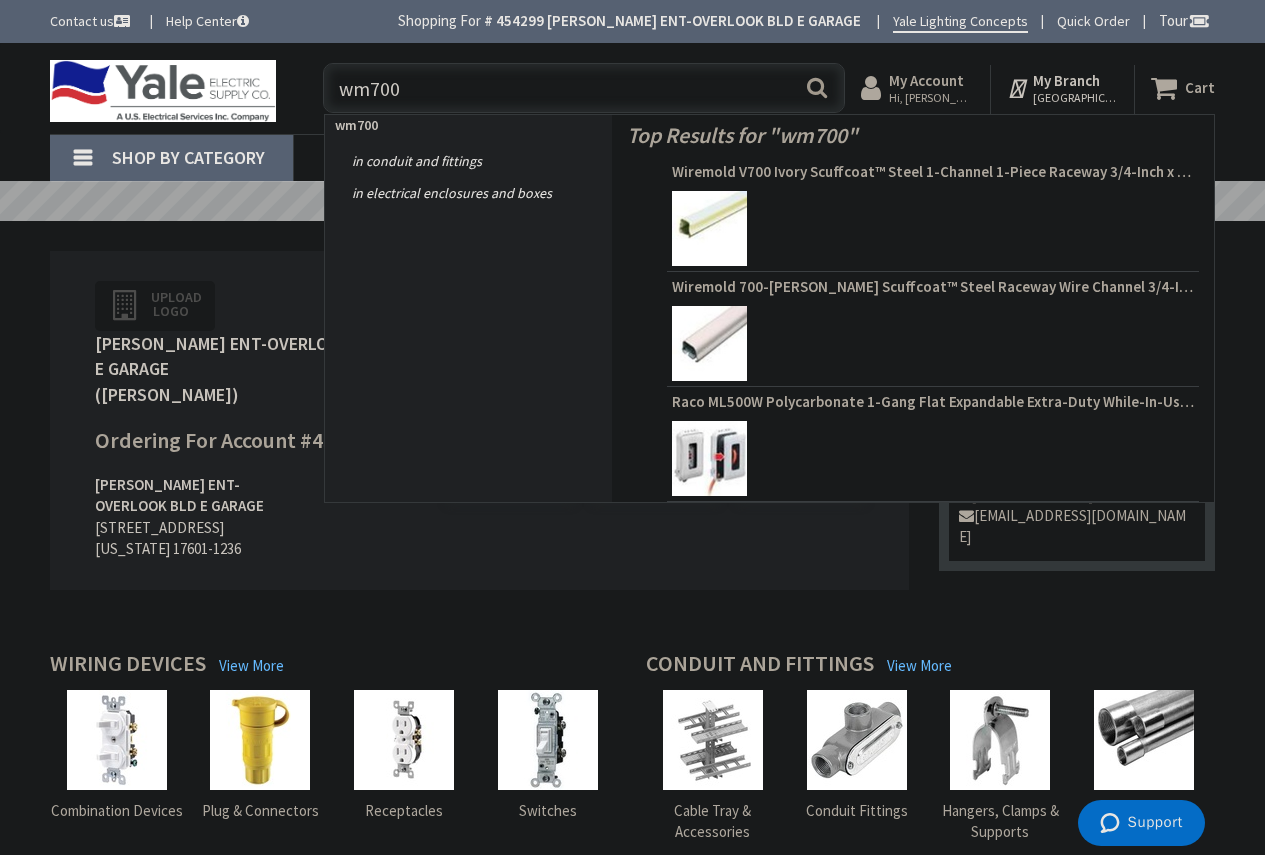 click on "Wiremold V700 Ivory Scuffcoat™ Steel 1-Channel 1-Piece Raceway 3/4-Inch x 21/32-Inch x 10-ft 700® Series" at bounding box center (933, 172) 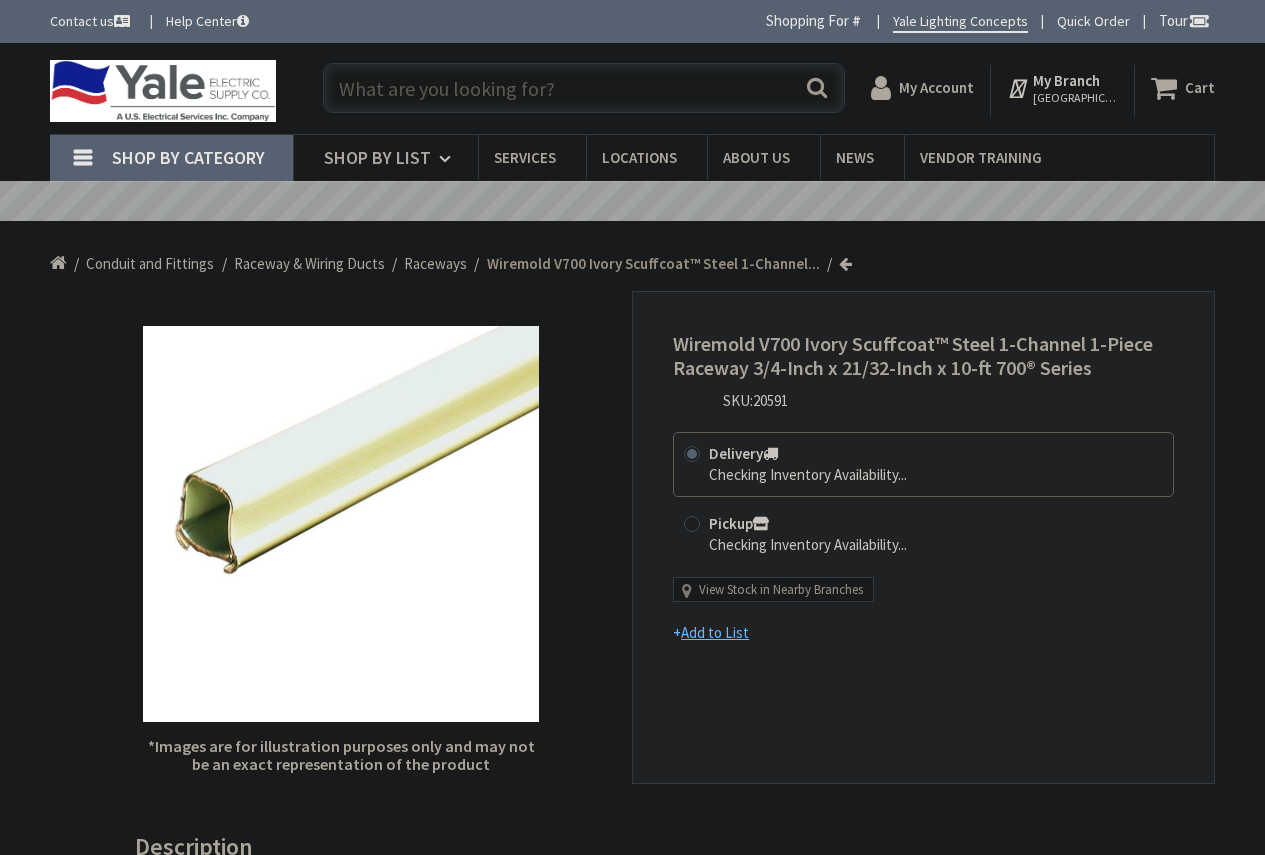 scroll, scrollTop: 0, scrollLeft: 0, axis: both 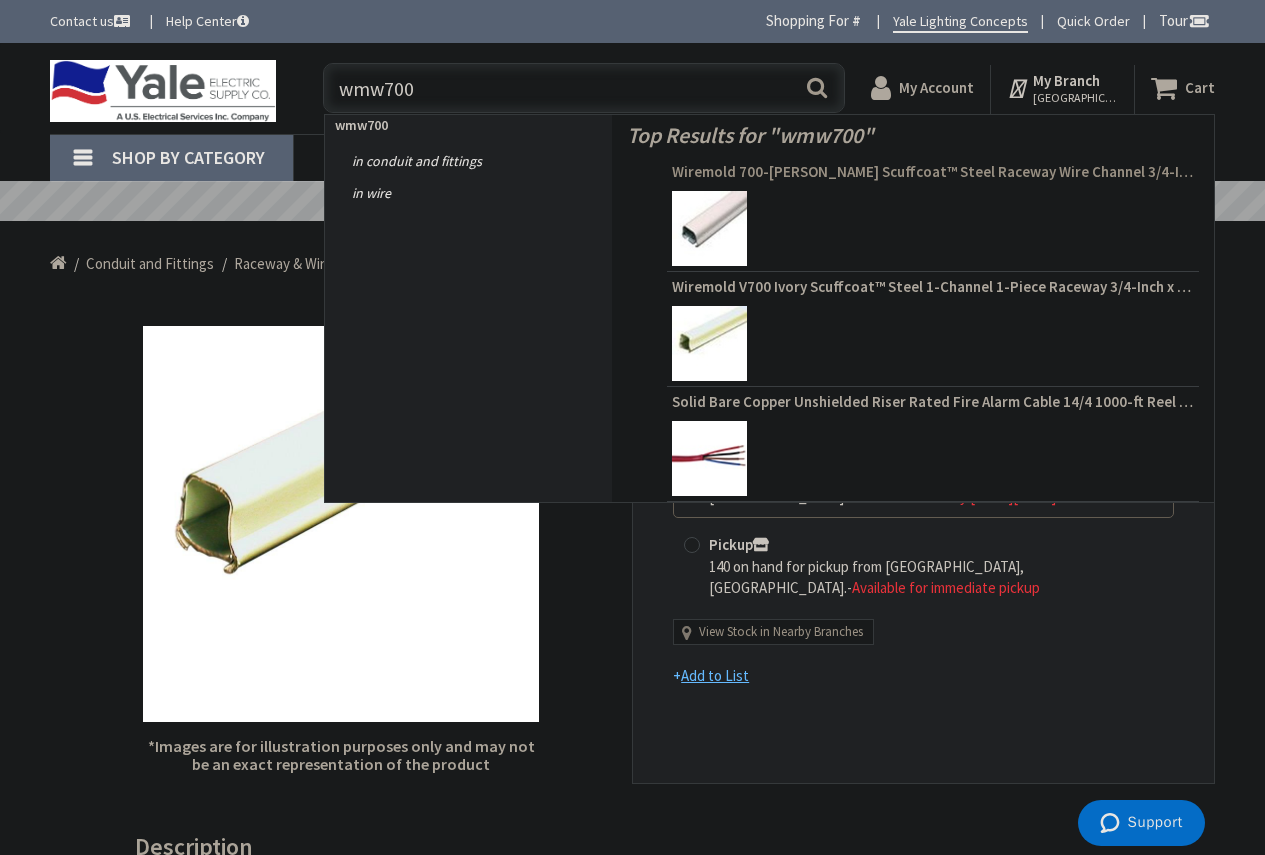 type on "wmw700" 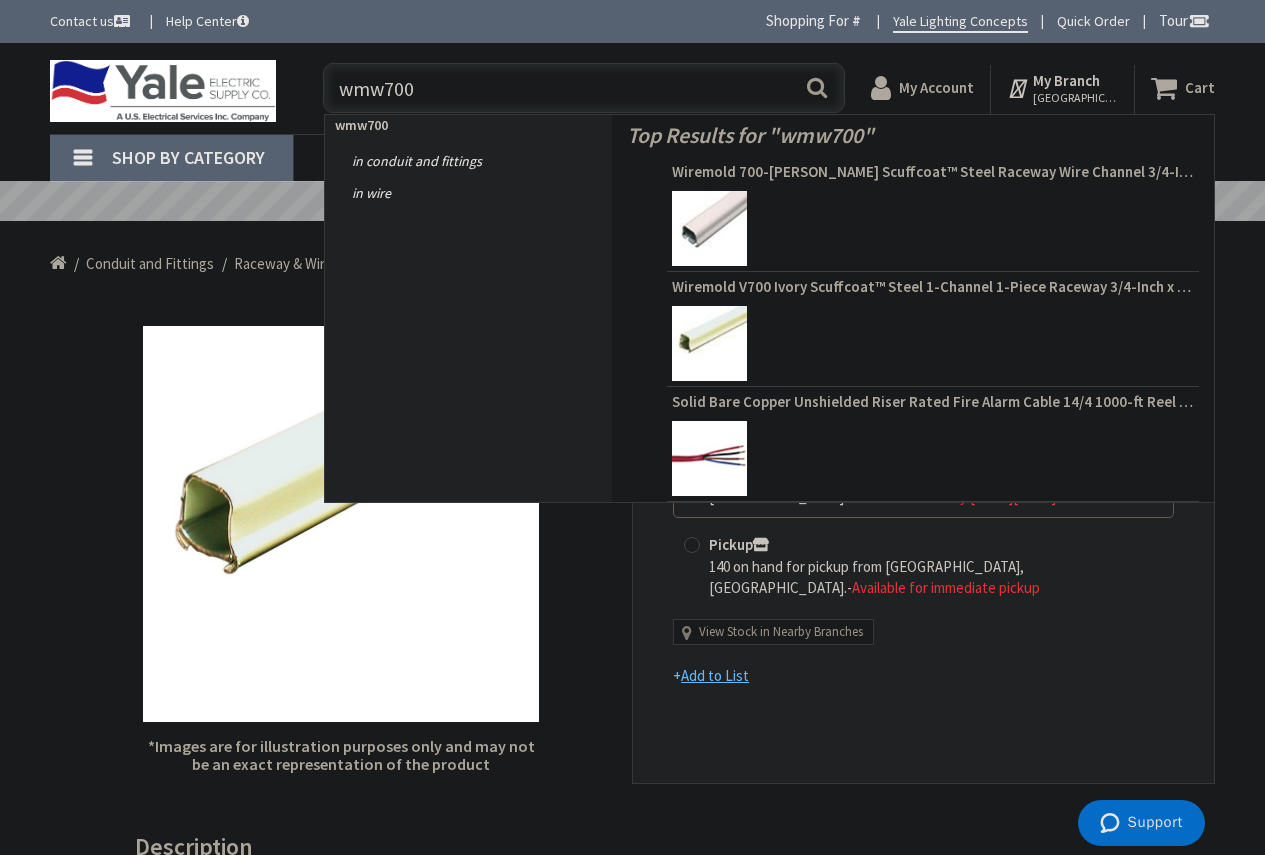 click on "Wiremold 700-[PERSON_NAME] Scuffcoat™ Steel Raceway Wire Channel 3/4-Inch x 21/32-Inch x 10-ft 700® Series" at bounding box center [933, 172] 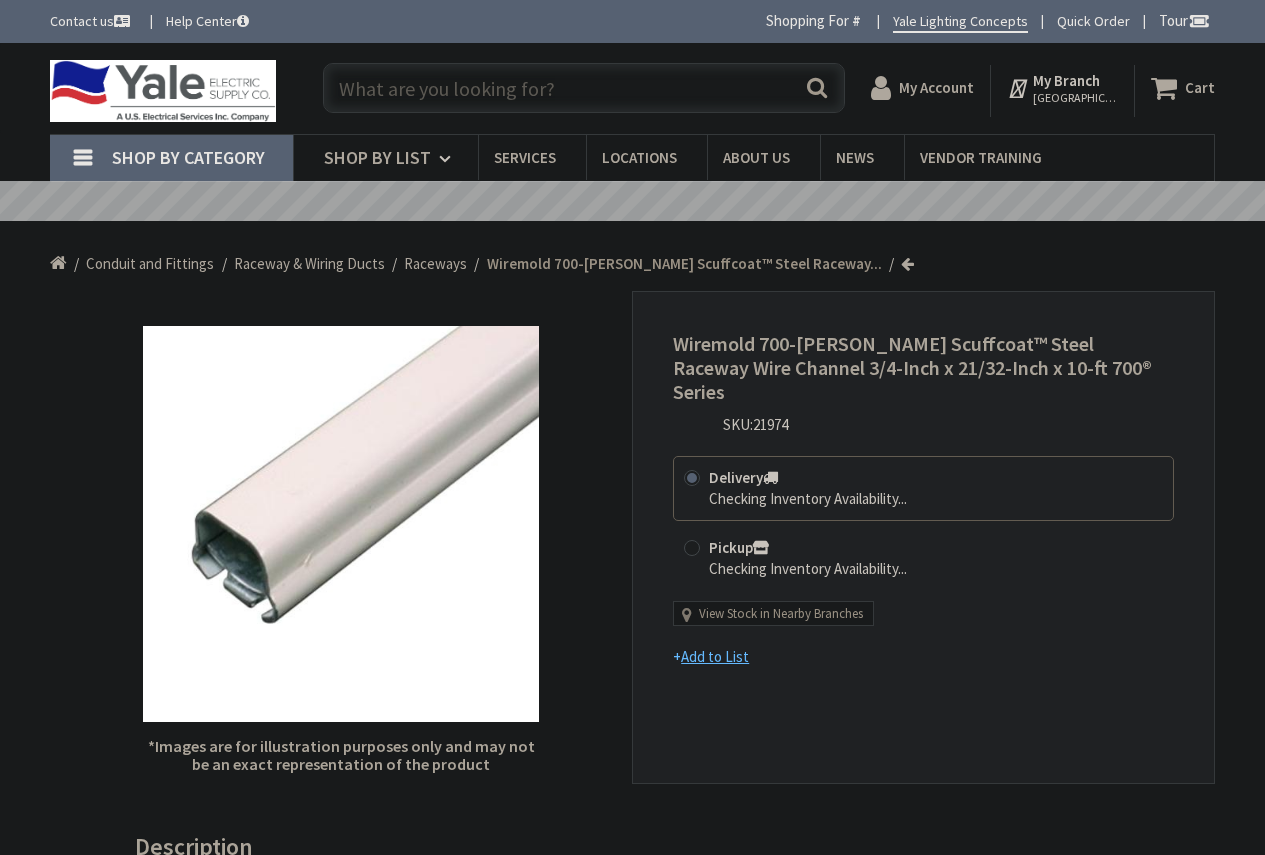 scroll, scrollTop: 0, scrollLeft: 0, axis: both 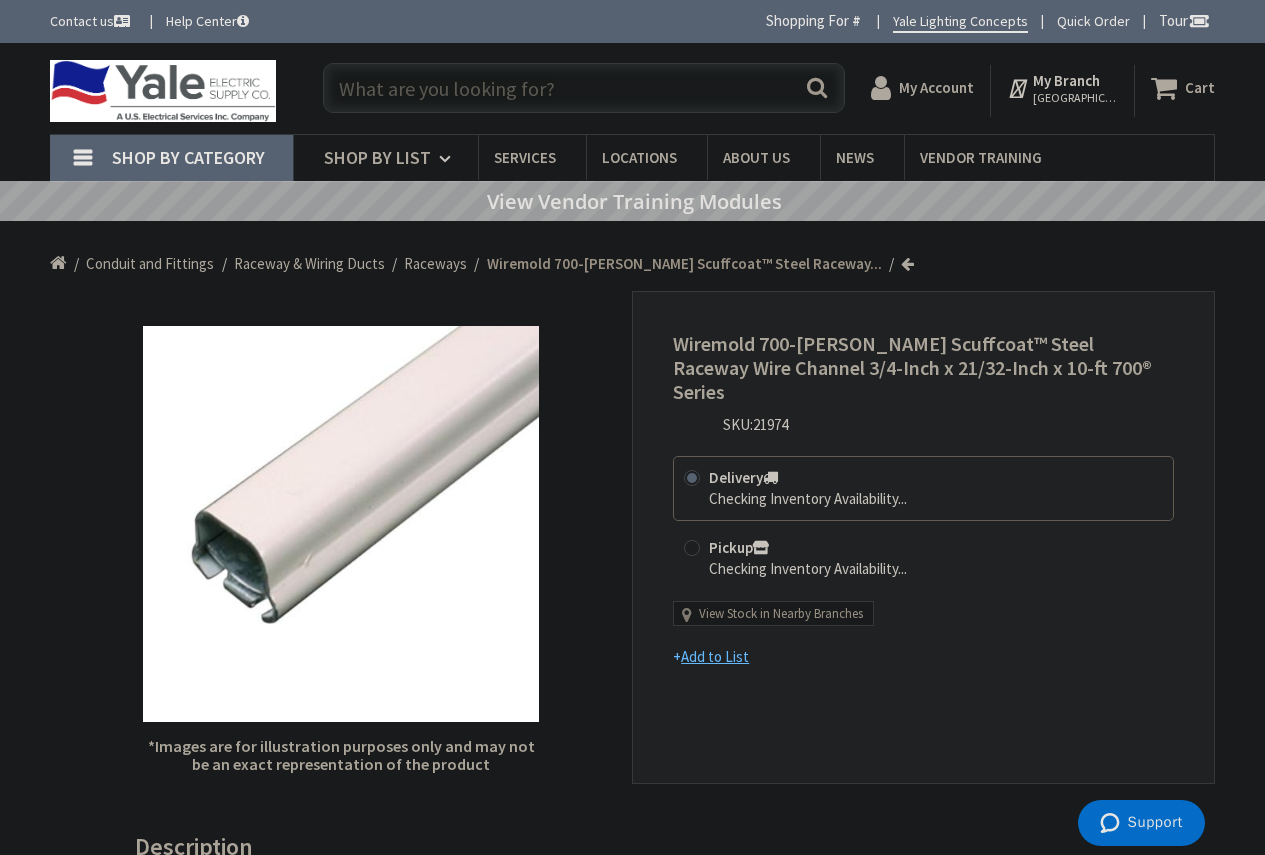 click on "My Branch" at bounding box center [1066, 80] 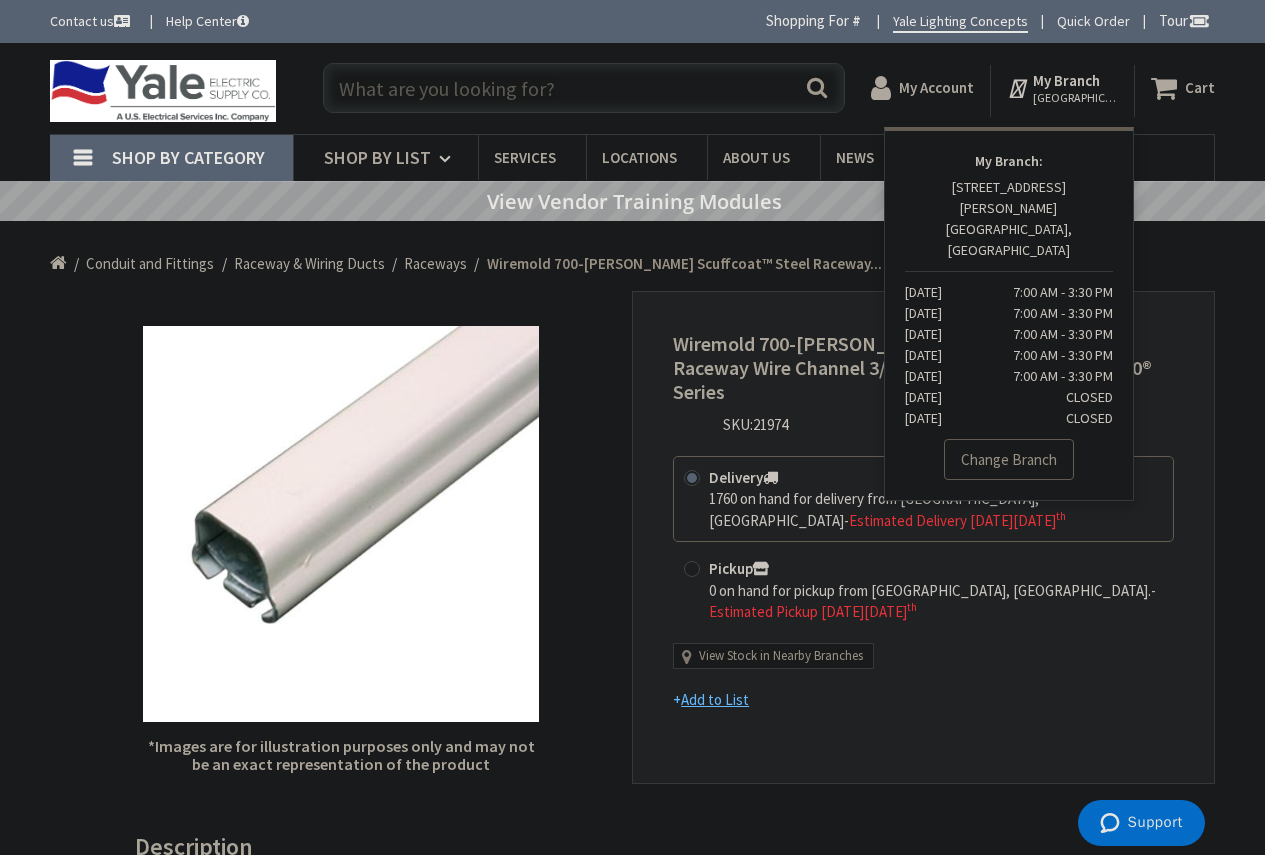 click on "Change Branch" at bounding box center (1009, 460) 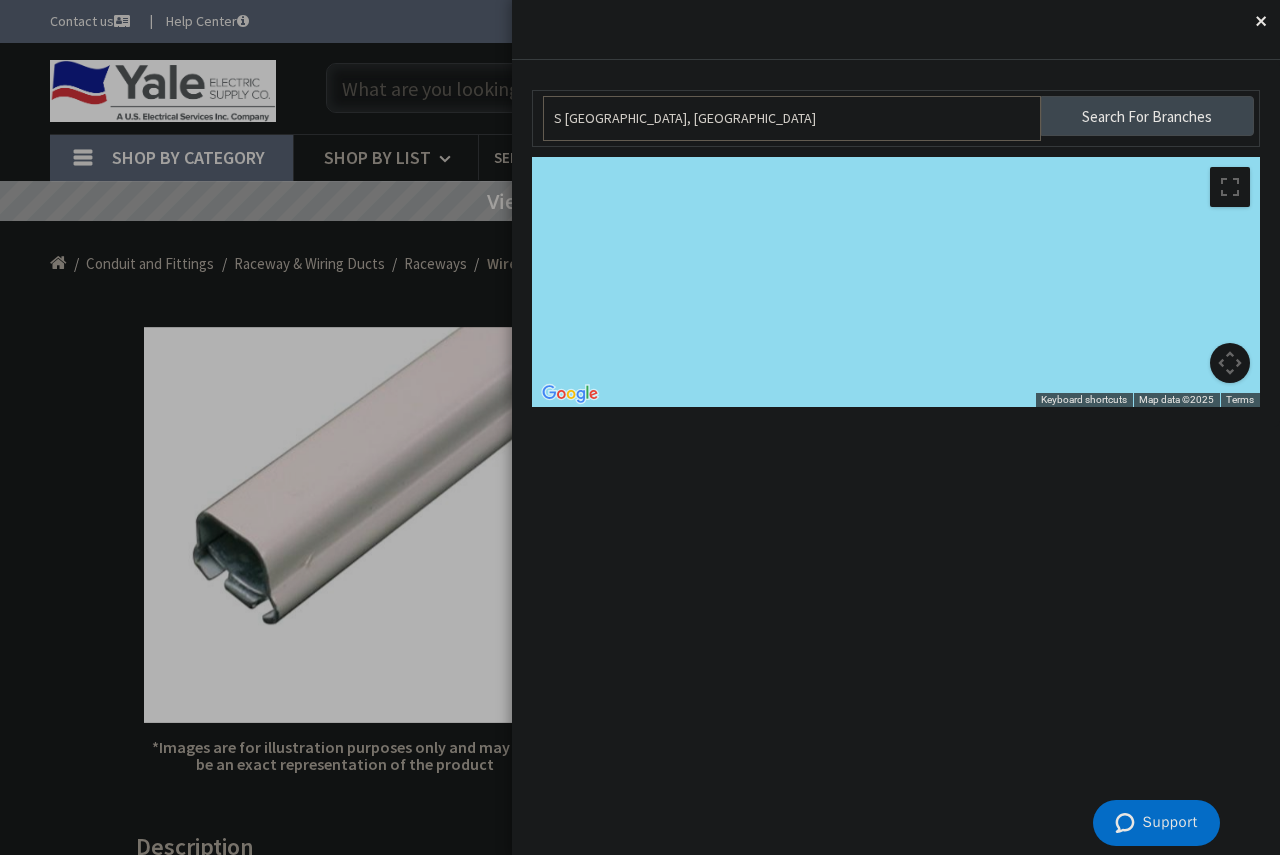 drag, startPoint x: 690, startPoint y: 118, endPoint x: 547, endPoint y: 118, distance: 143 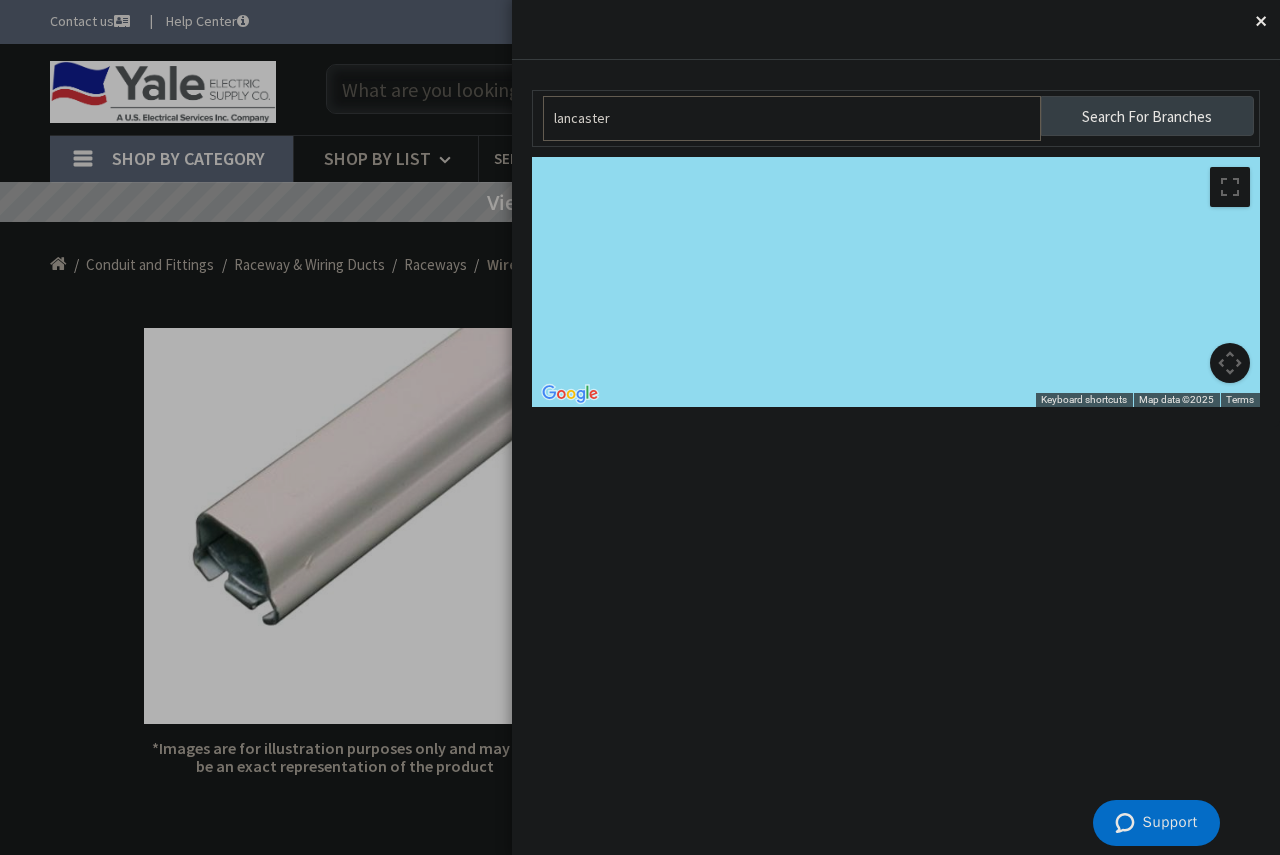 type on "lancaster" 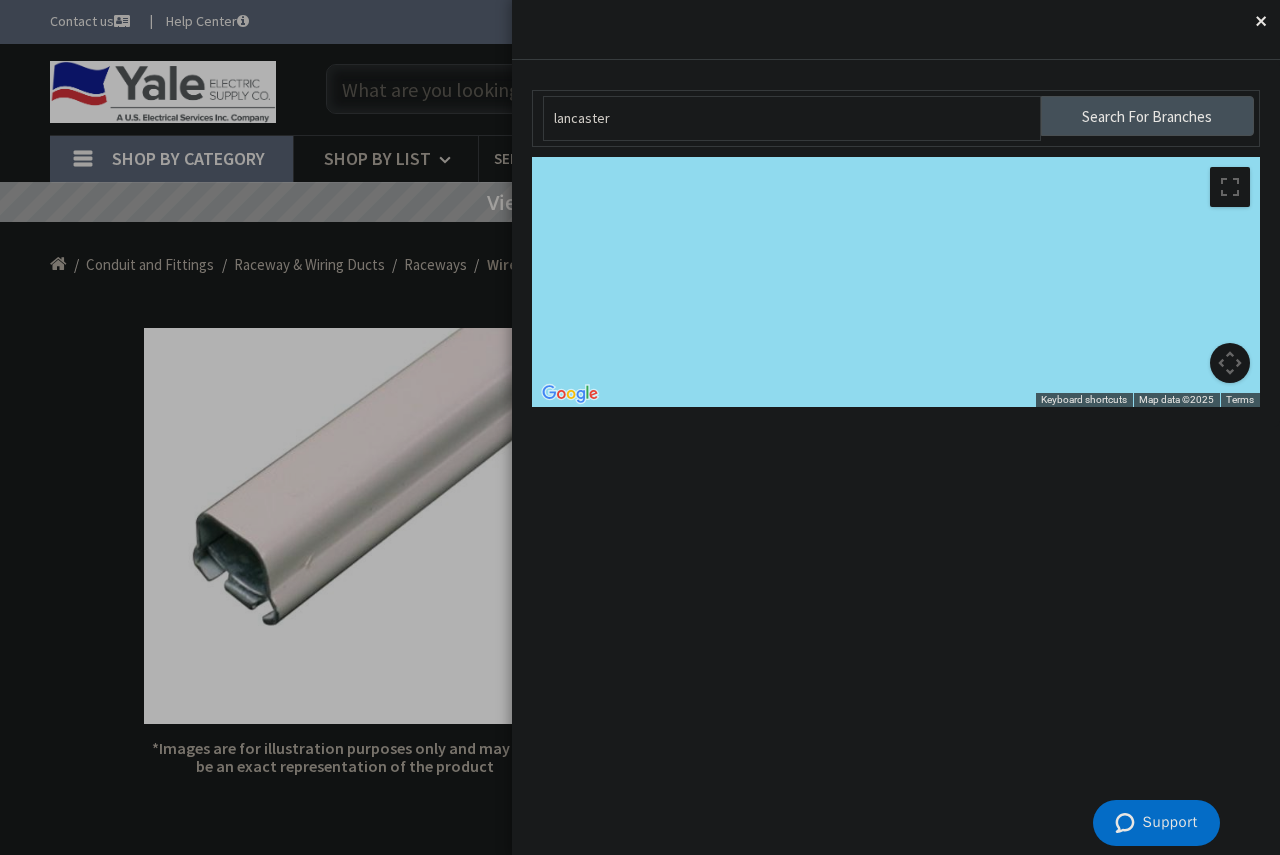 click on "Search For Branches" at bounding box center [1147, 116] 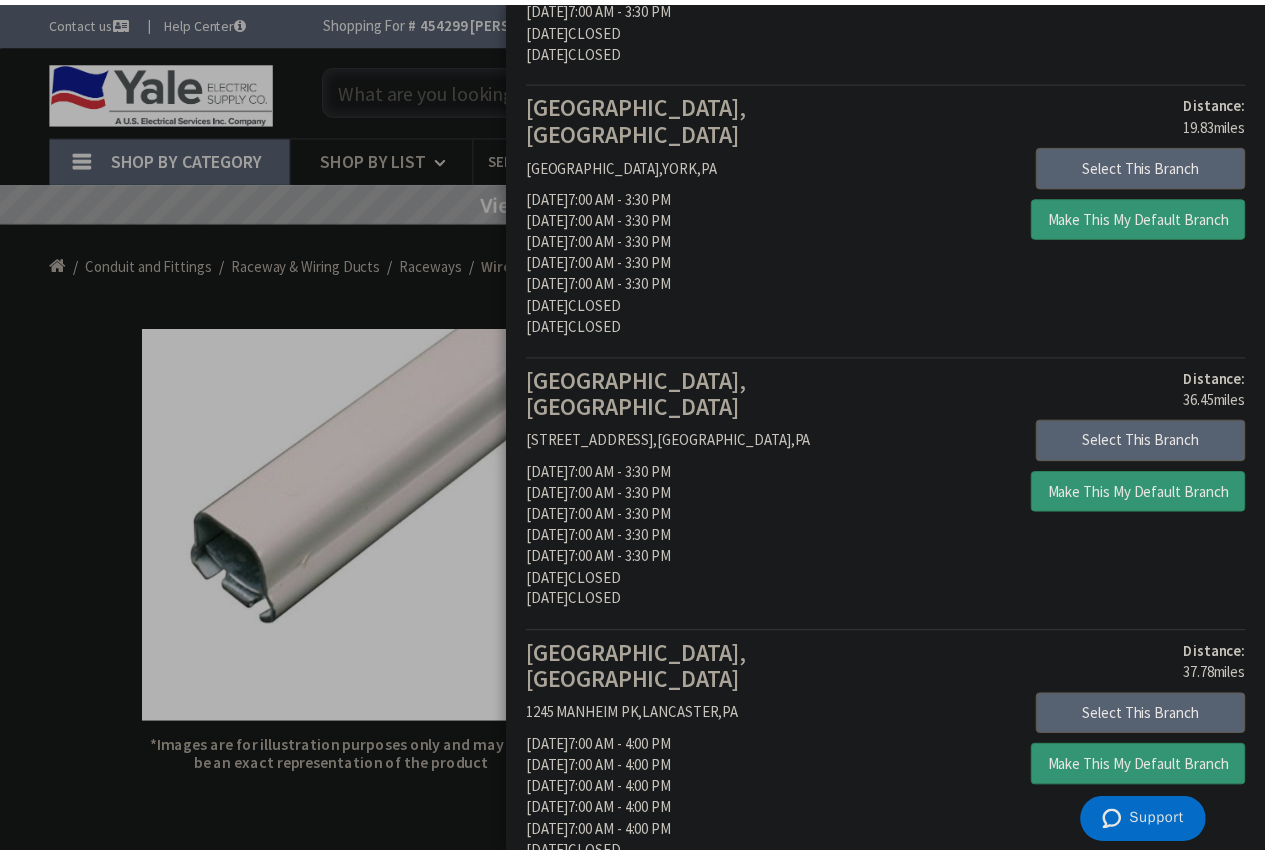 scroll, scrollTop: 700, scrollLeft: 0, axis: vertical 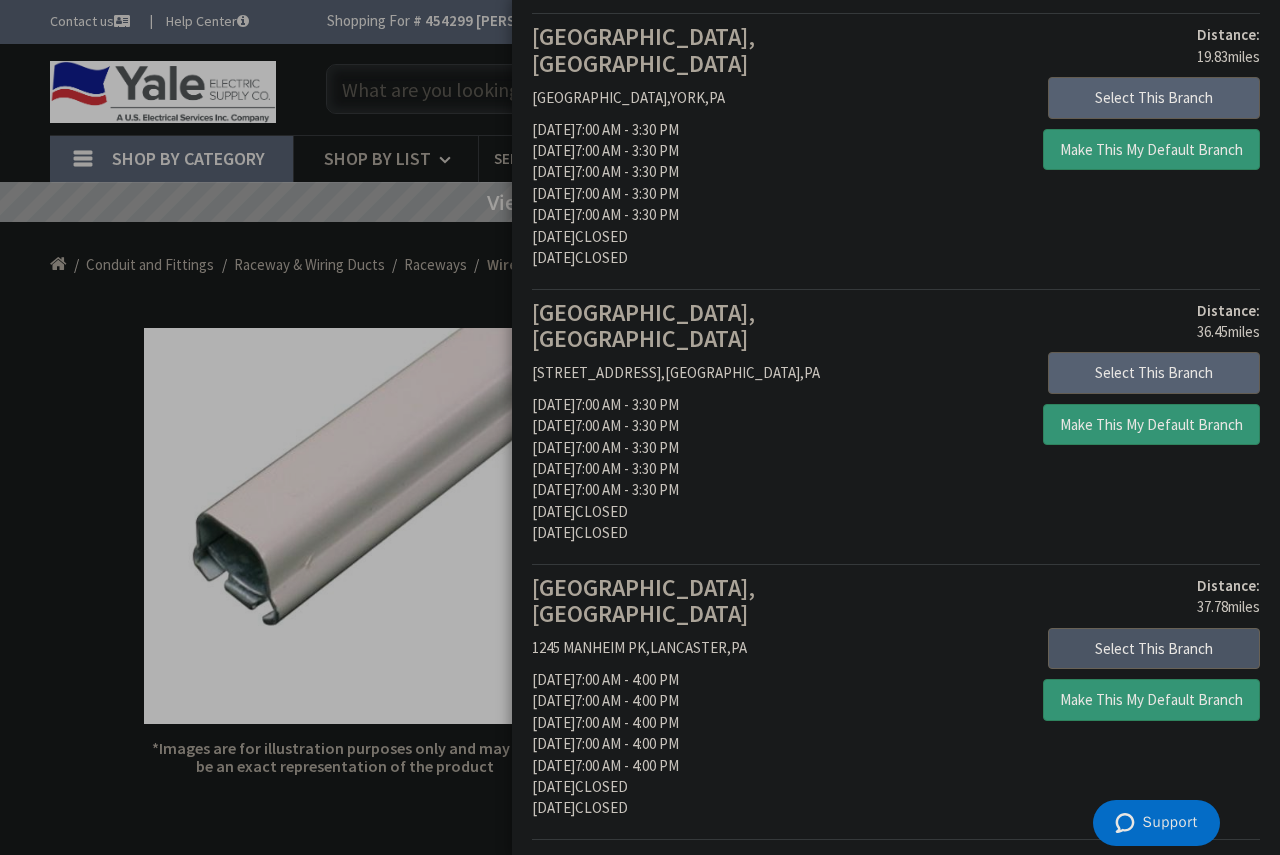 click on "Select This Branch" at bounding box center [1154, 649] 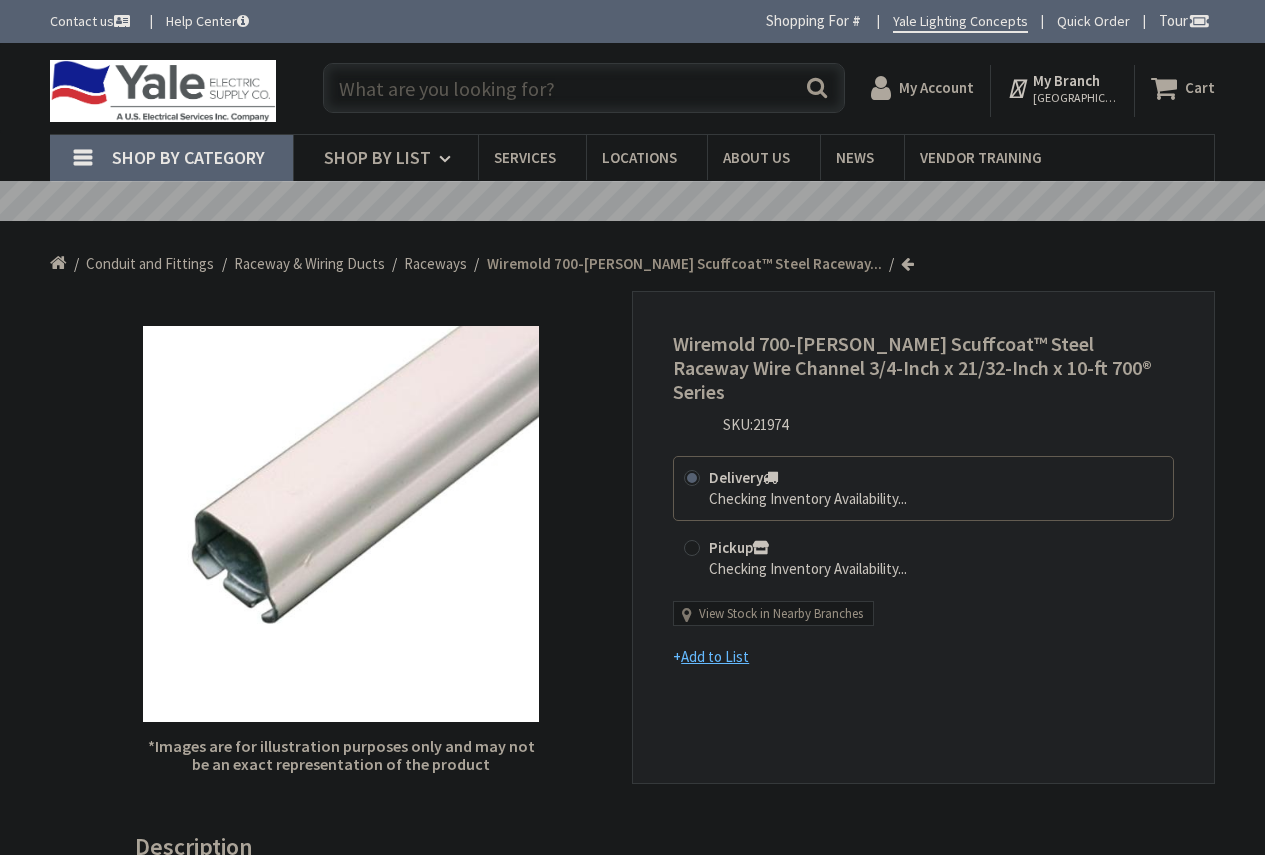 scroll, scrollTop: 0, scrollLeft: 0, axis: both 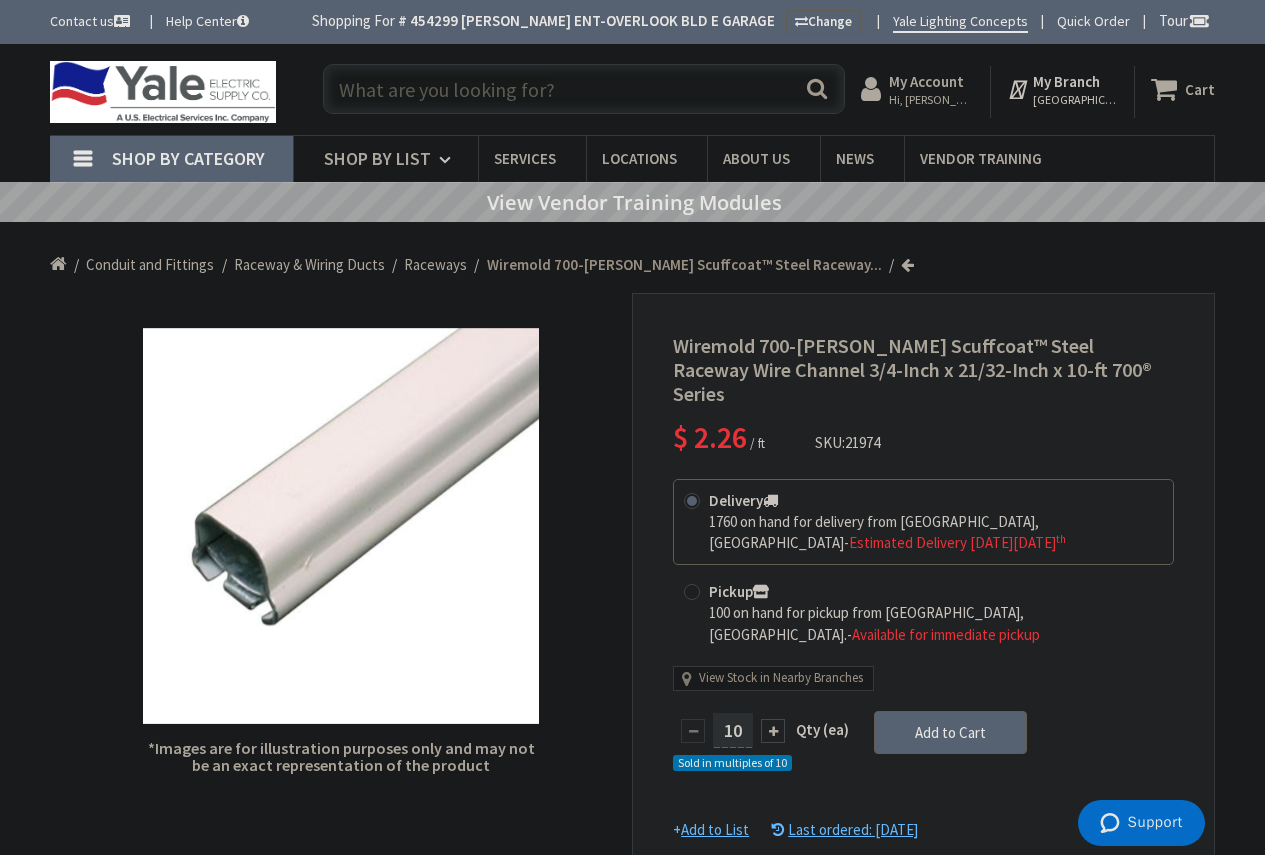 click at bounding box center (584, 89) 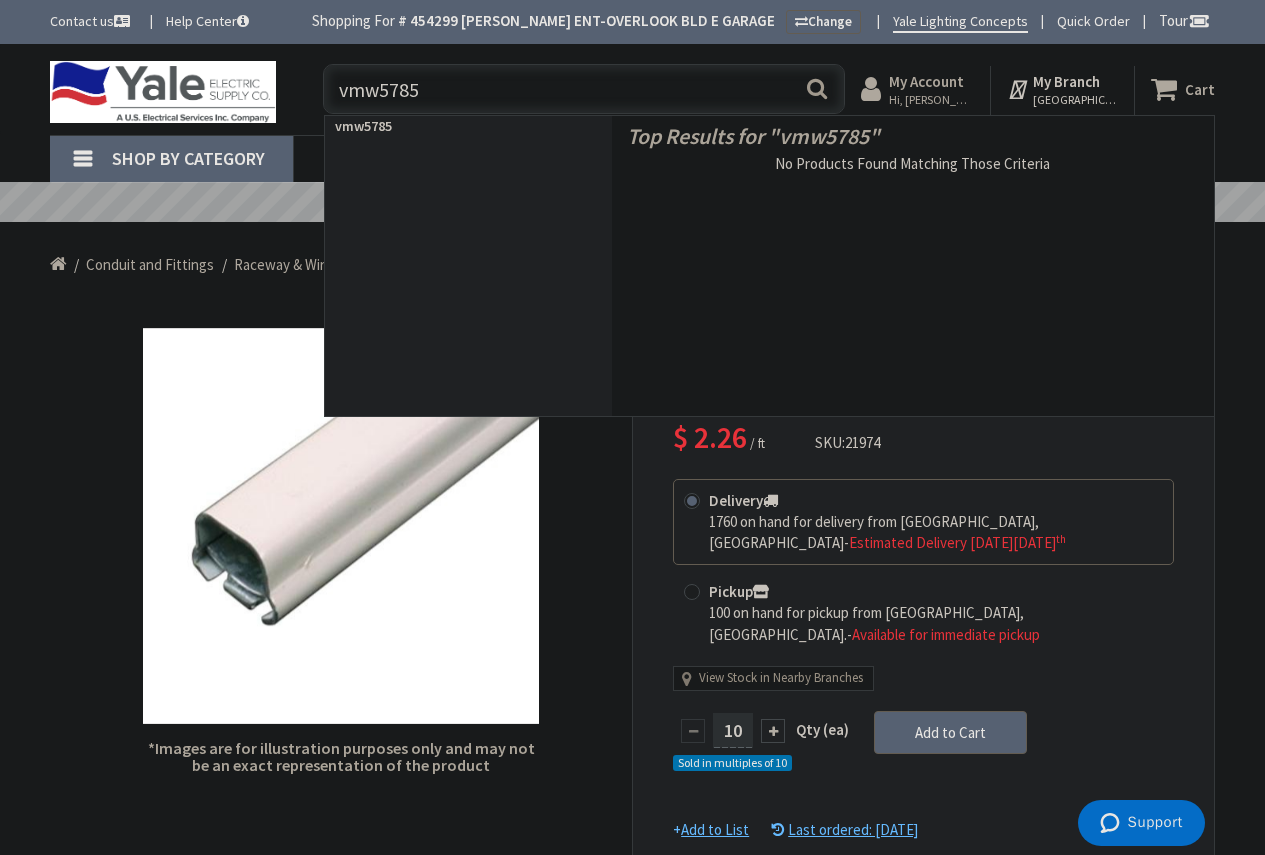 click on "vmw5785" at bounding box center (584, 89) 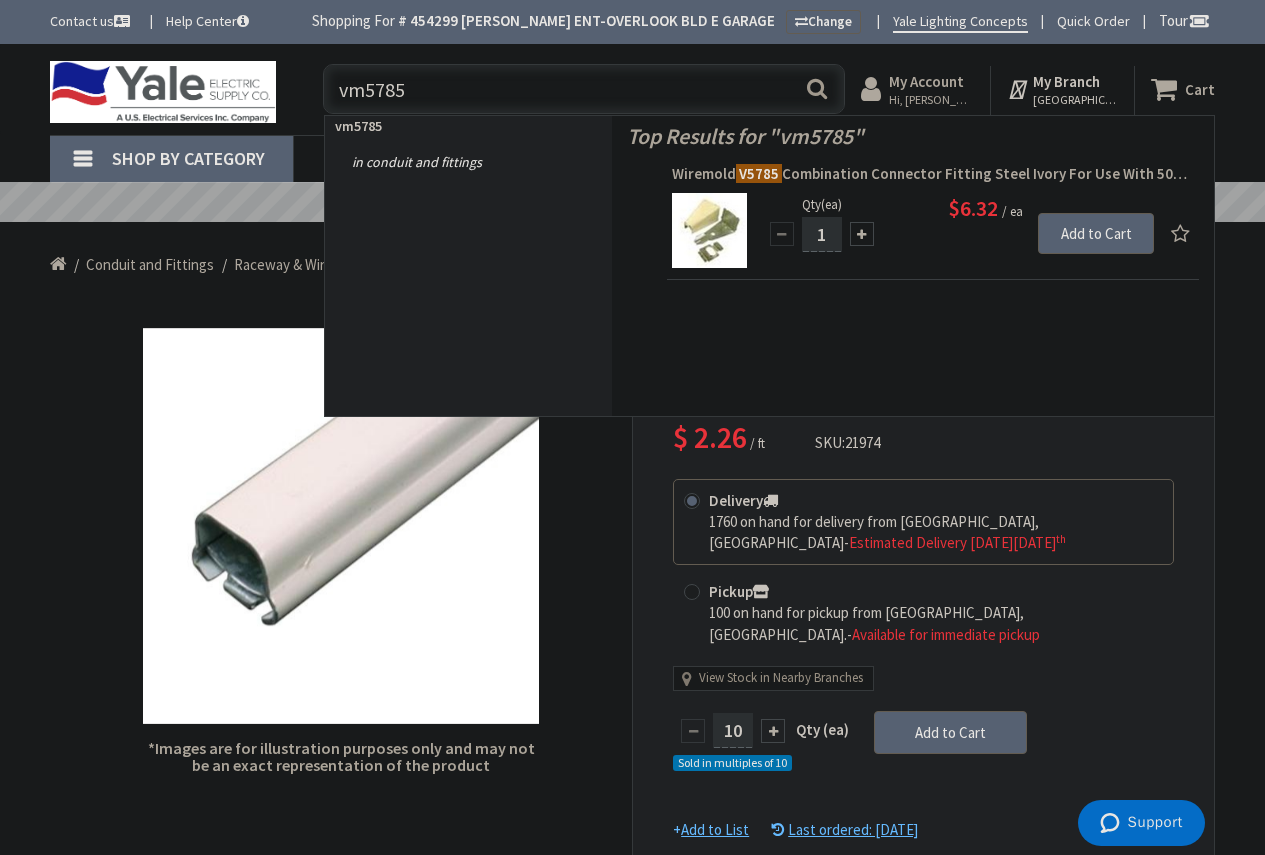 drag, startPoint x: 364, startPoint y: 84, endPoint x: 335, endPoint y: 83, distance: 29.017237 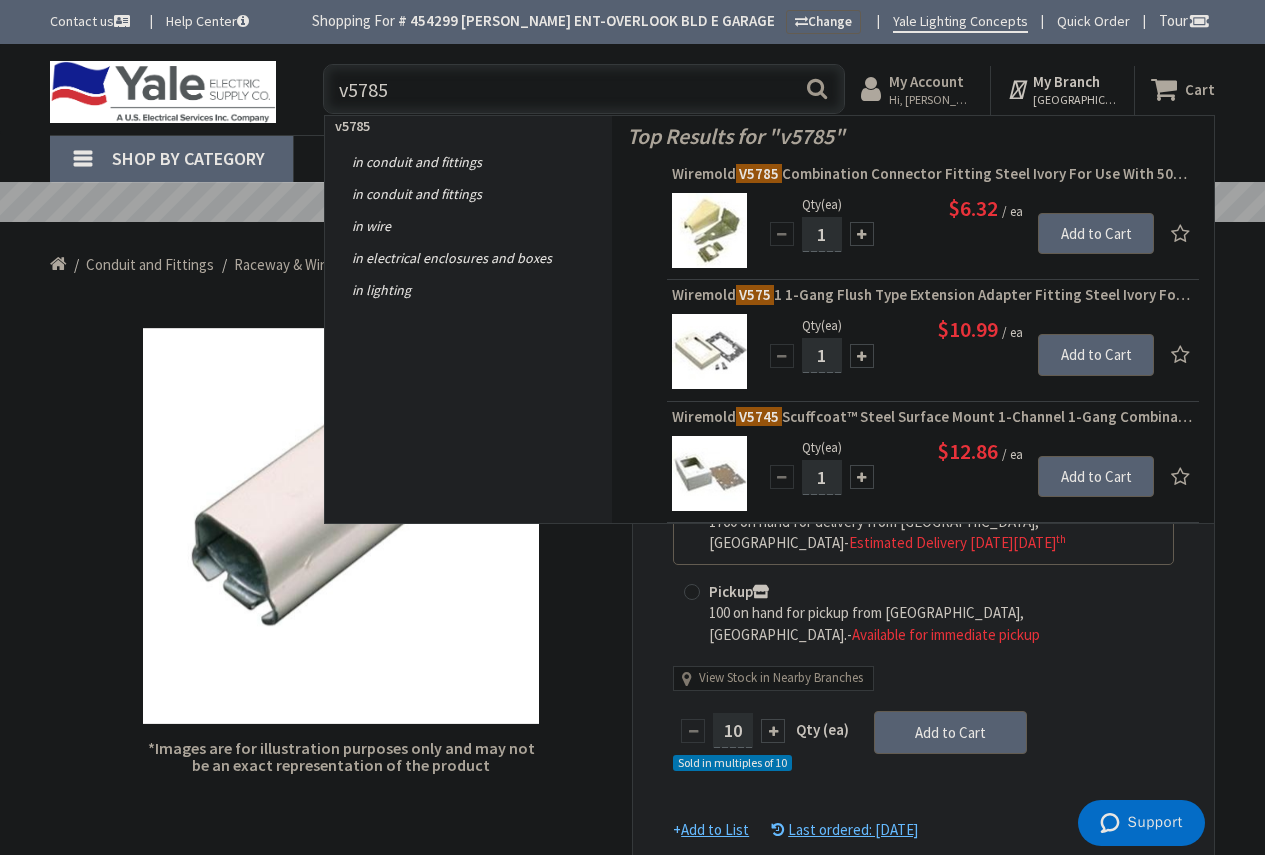 drag, startPoint x: 402, startPoint y: 90, endPoint x: 369, endPoint y: 92, distance: 33.06055 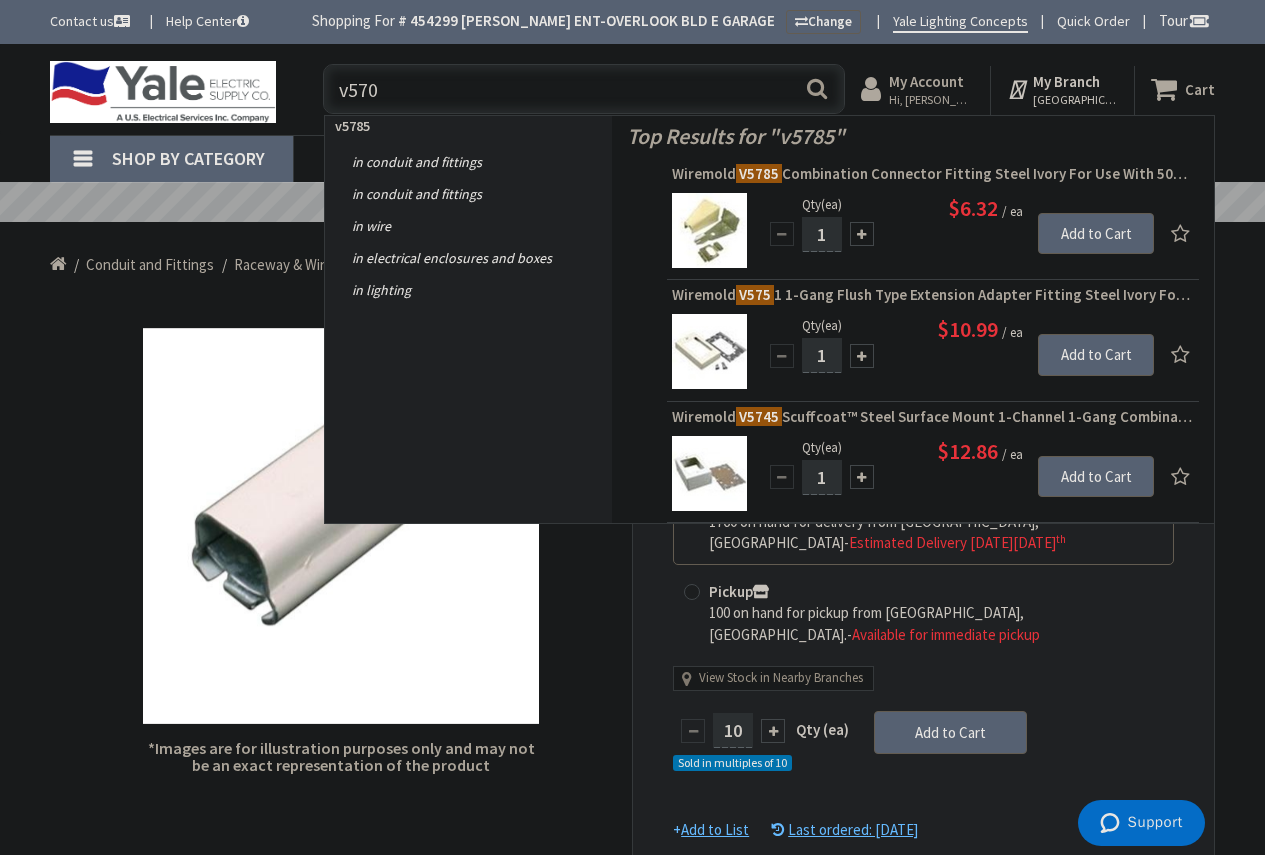 type on "v5703" 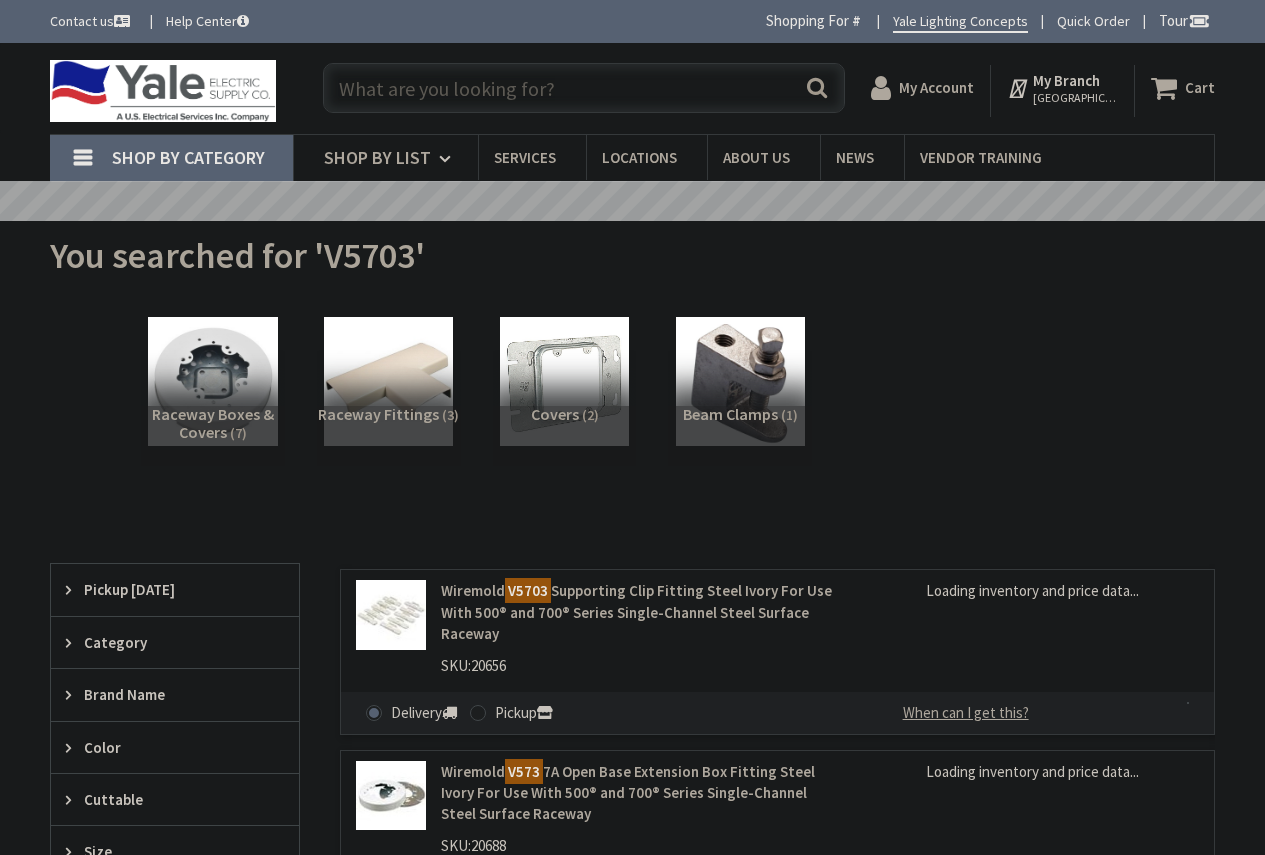 scroll, scrollTop: 0, scrollLeft: 0, axis: both 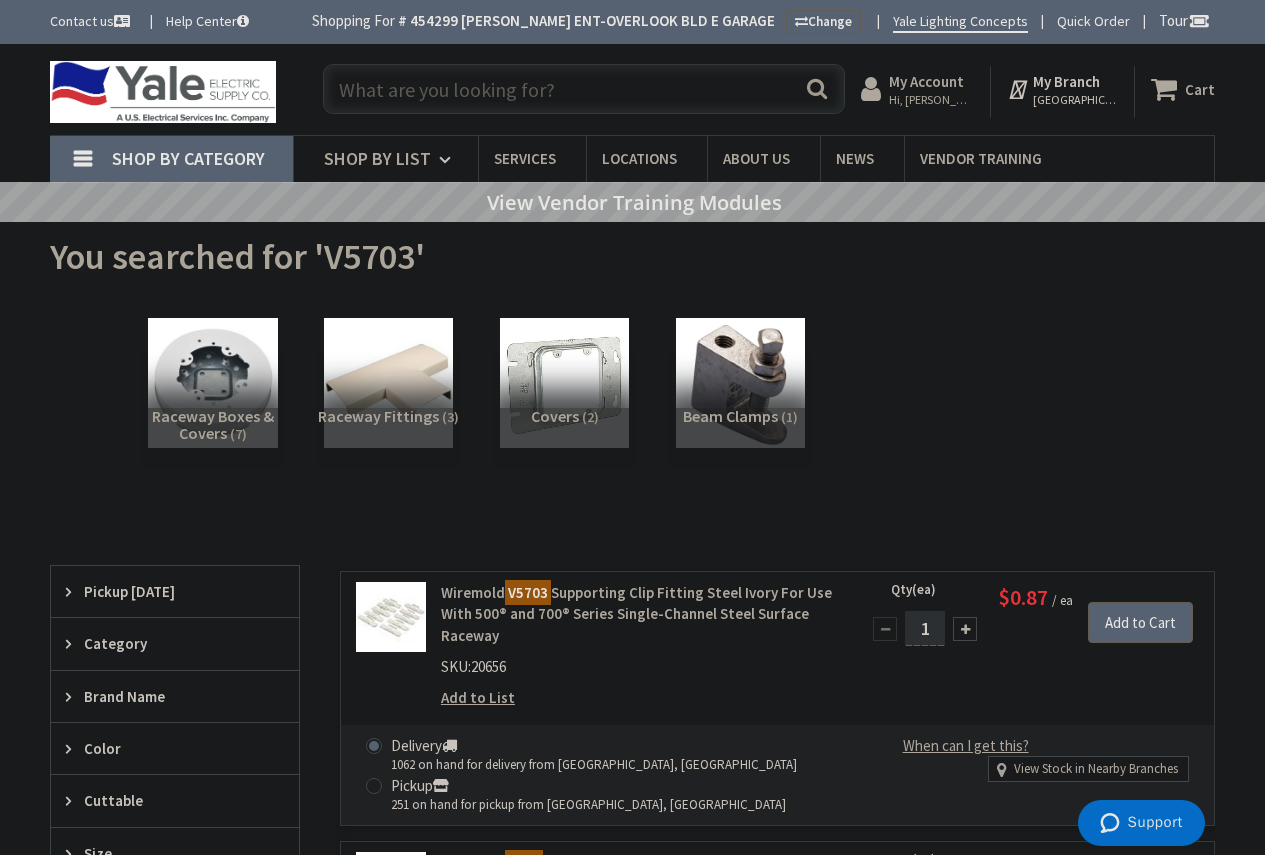 click at bounding box center [584, 89] 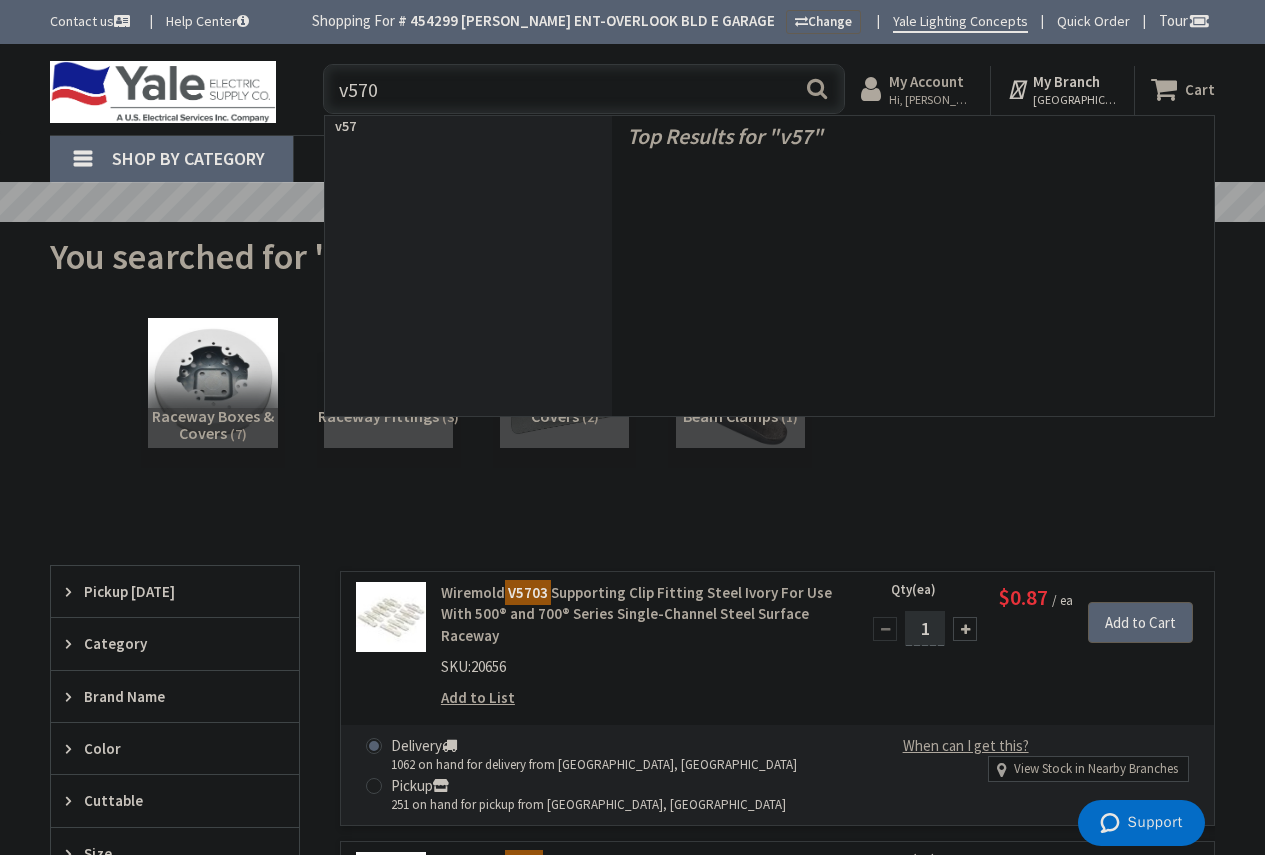type on "v5703" 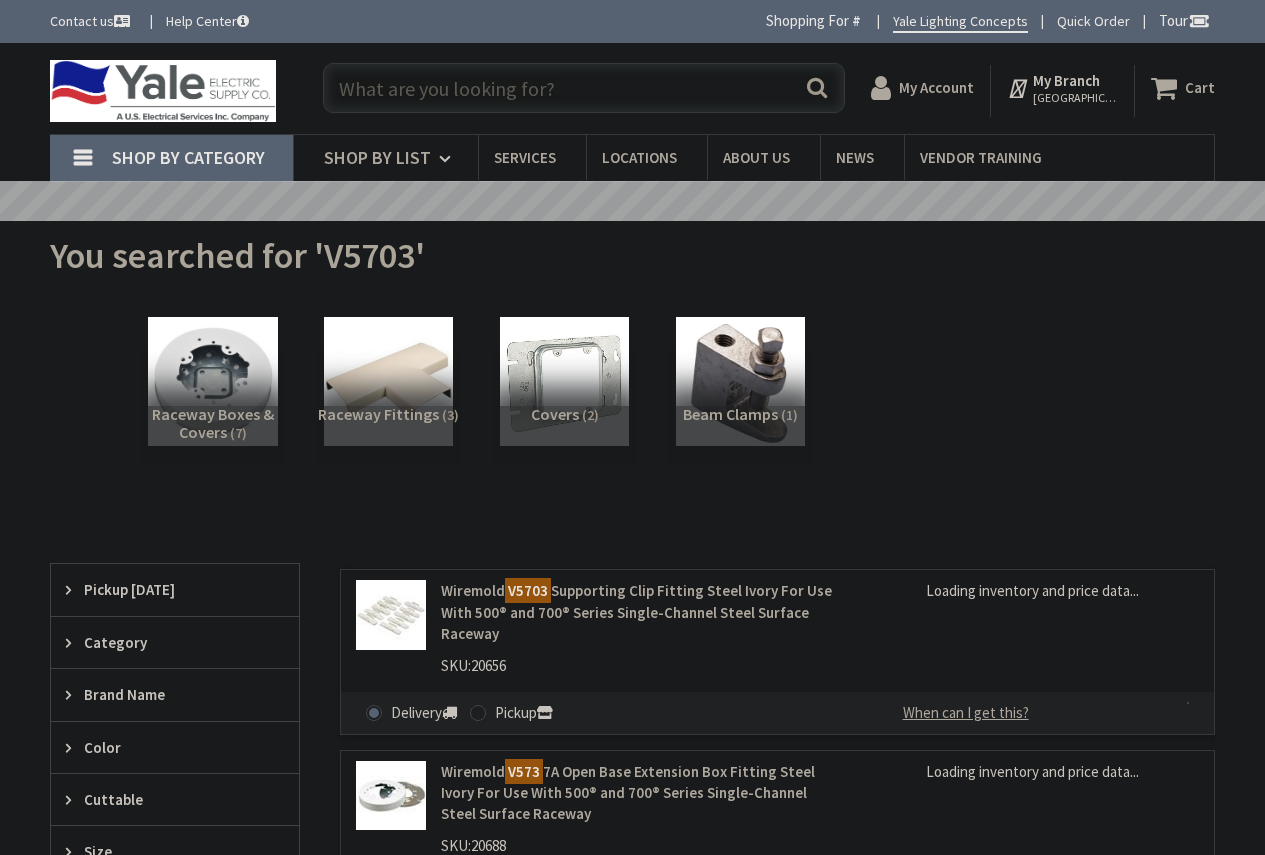 scroll, scrollTop: 0, scrollLeft: 0, axis: both 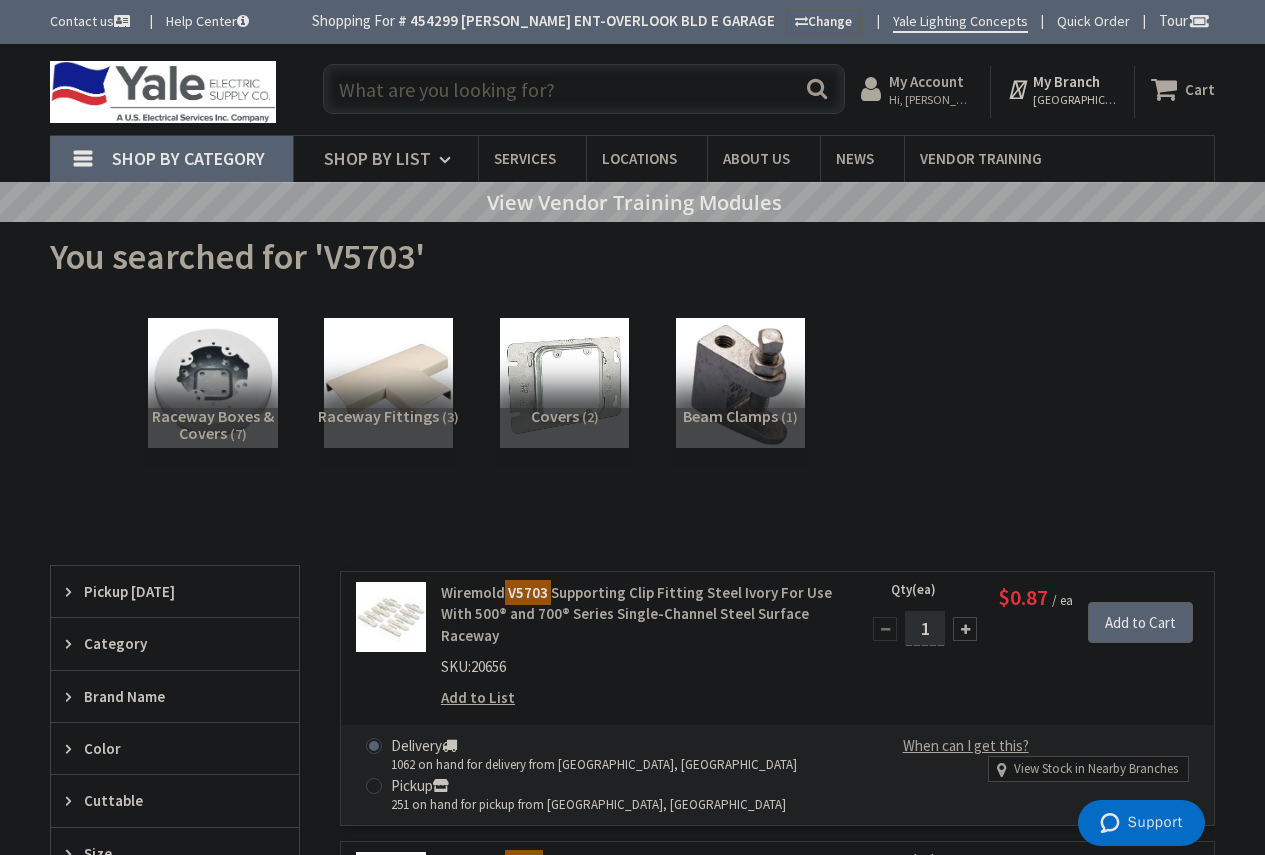 click at bounding box center (584, 89) 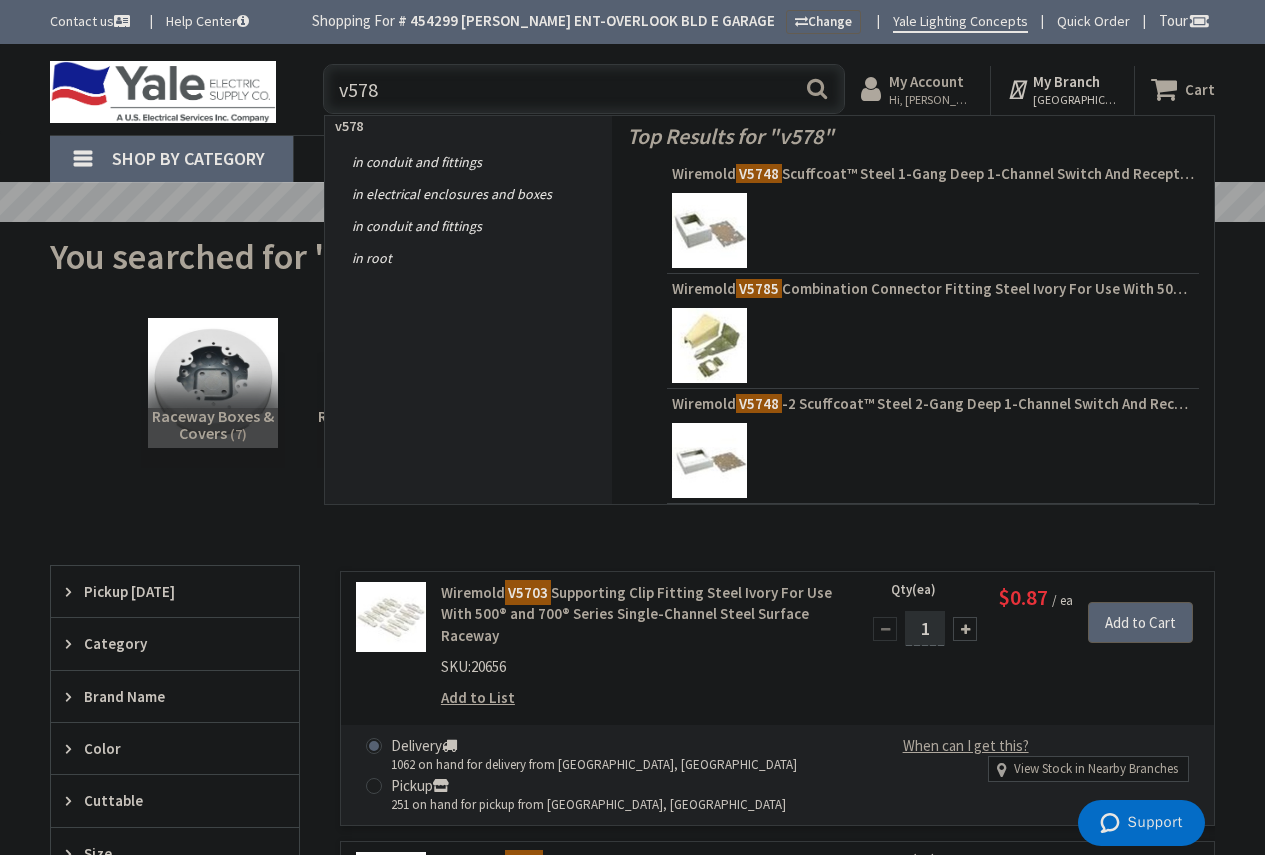 type on "v5785" 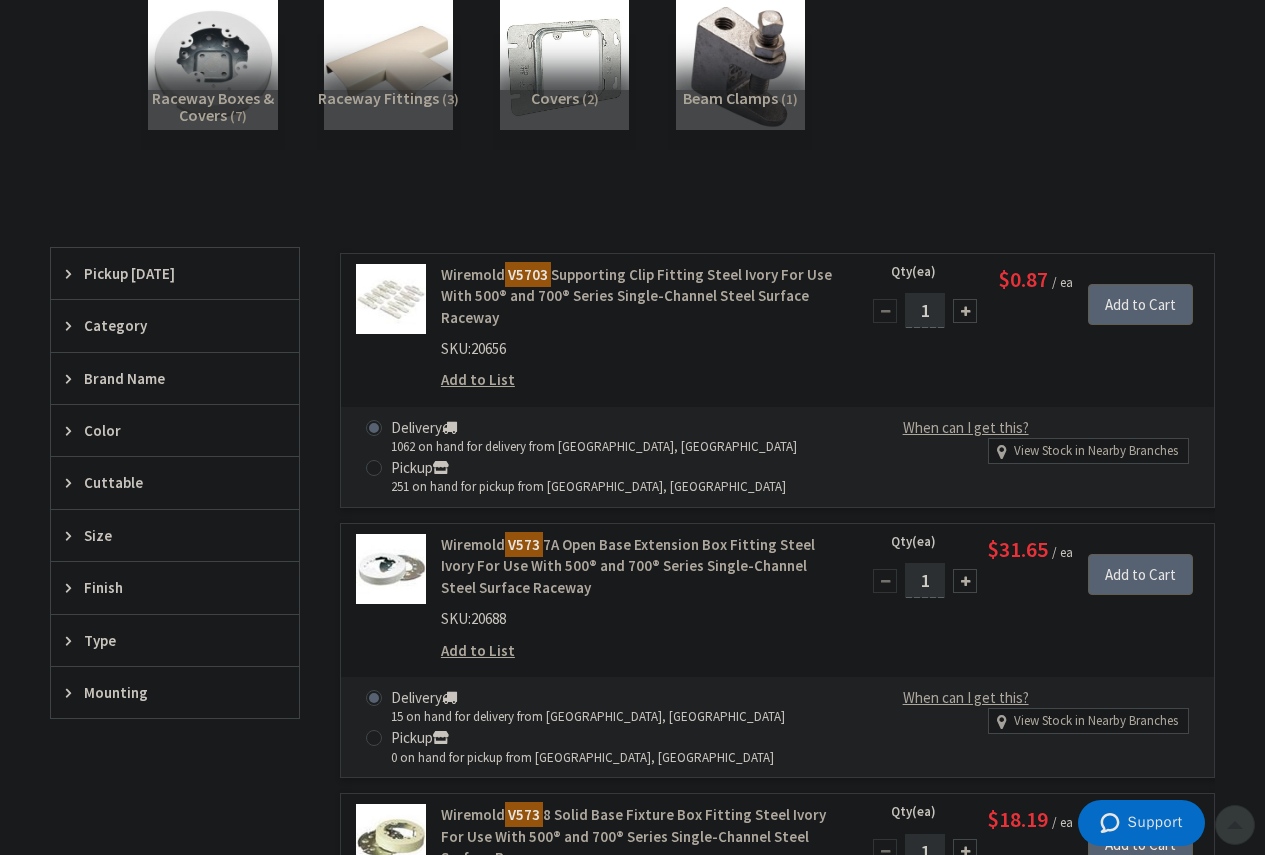 scroll, scrollTop: 400, scrollLeft: 0, axis: vertical 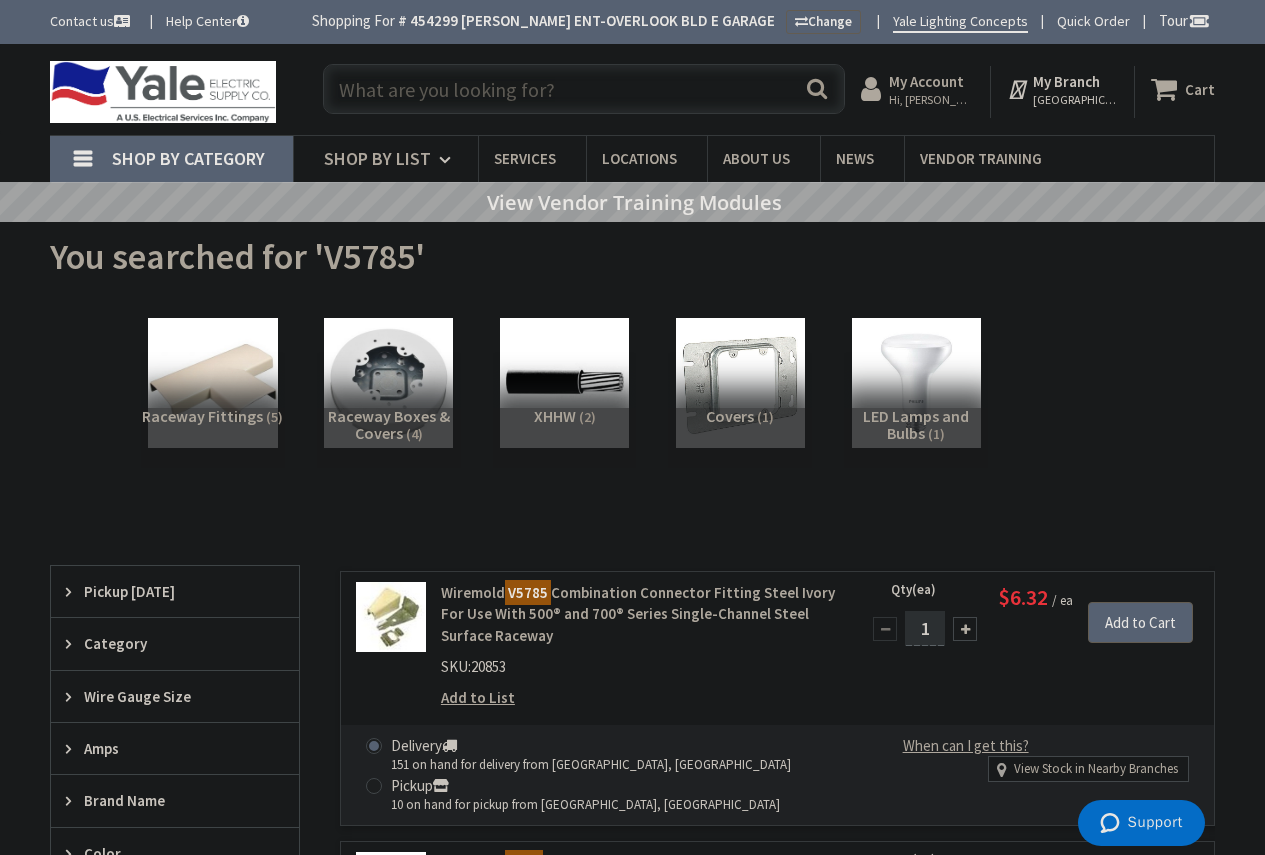 drag, startPoint x: 394, startPoint y: 83, endPoint x: 421, endPoint y: 84, distance: 27.018513 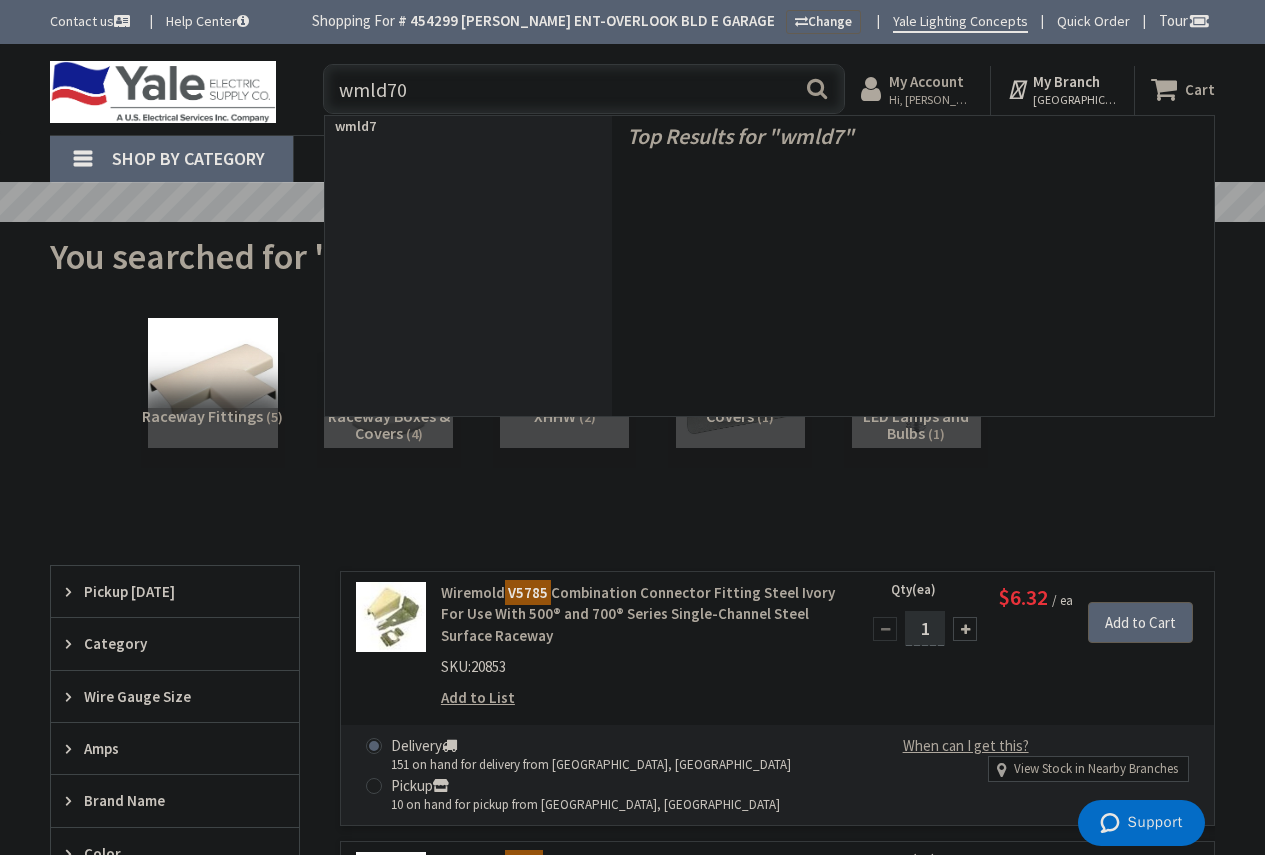 type on "wmld700" 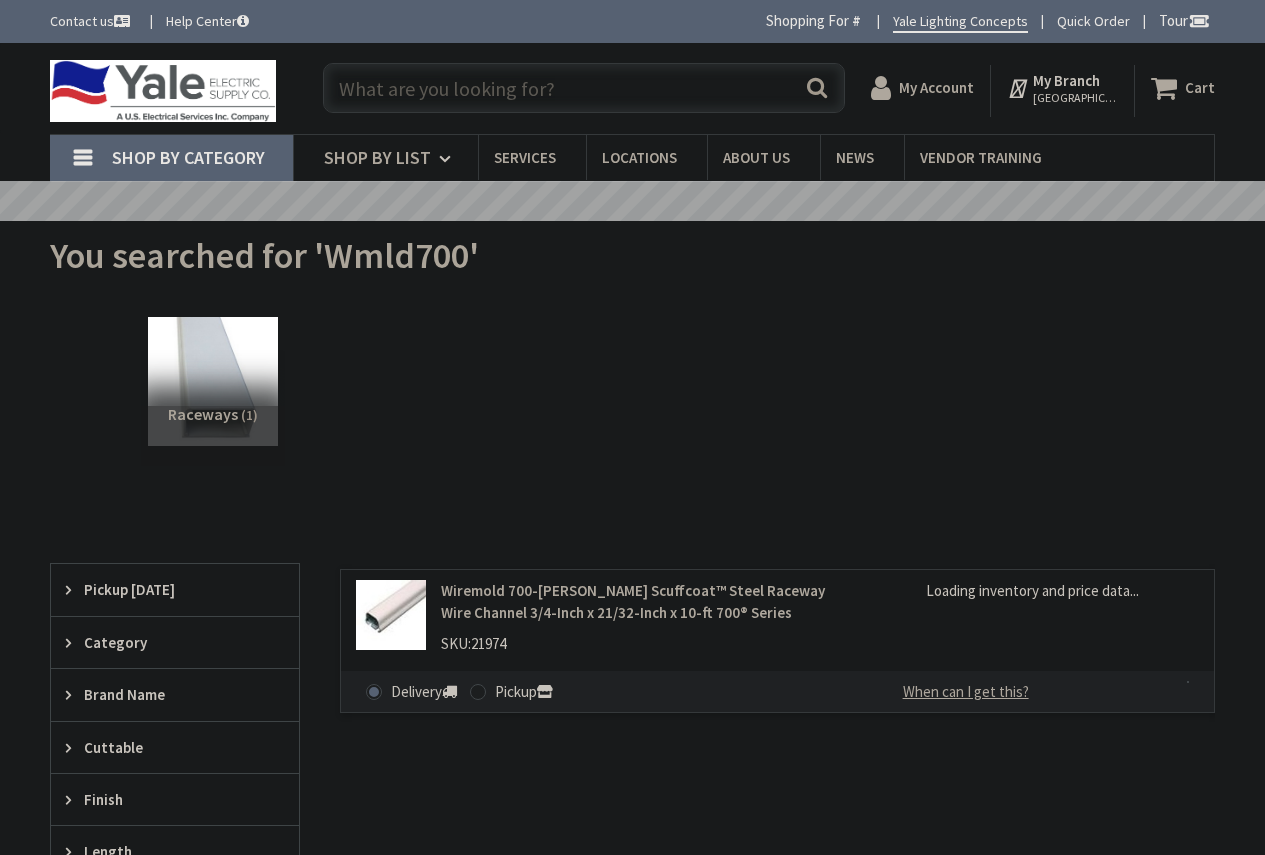 scroll, scrollTop: 0, scrollLeft: 0, axis: both 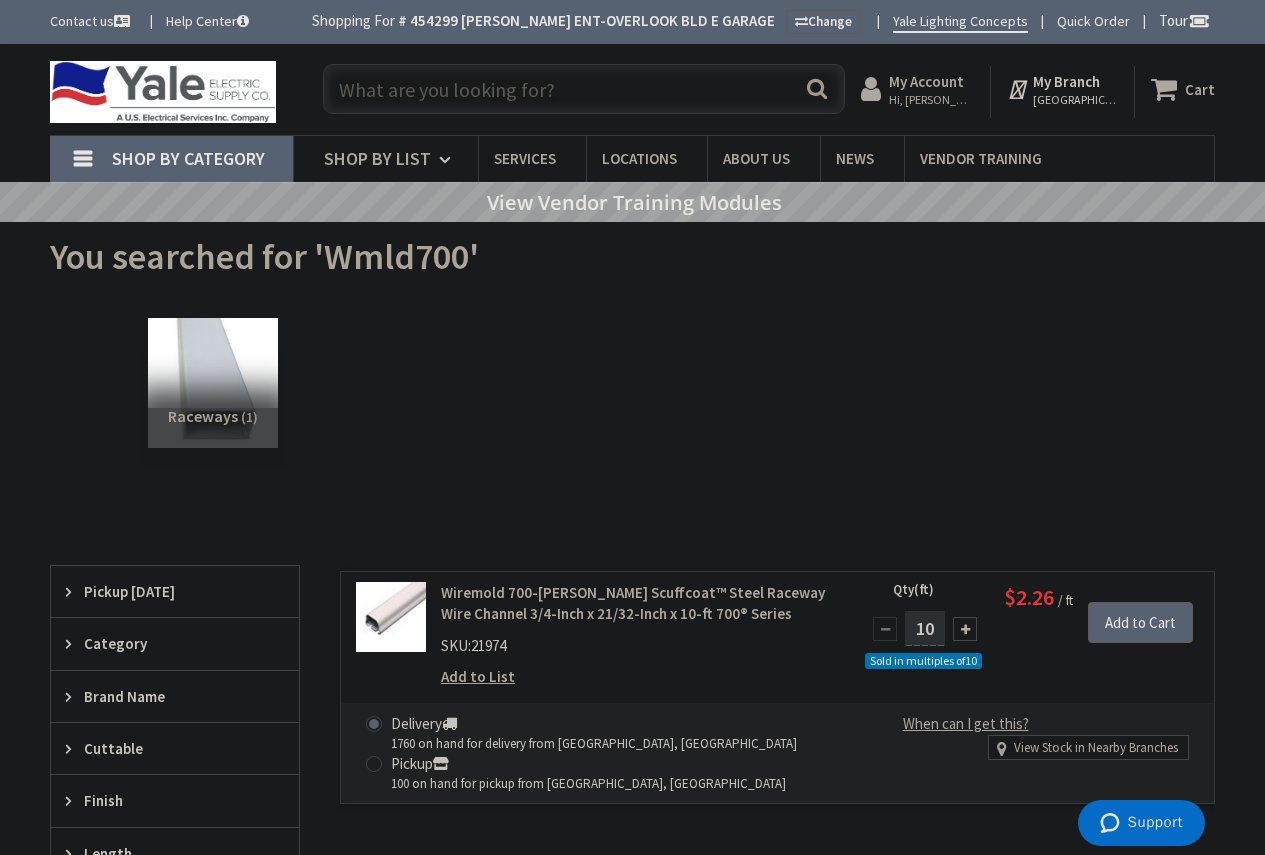 click at bounding box center (584, 89) 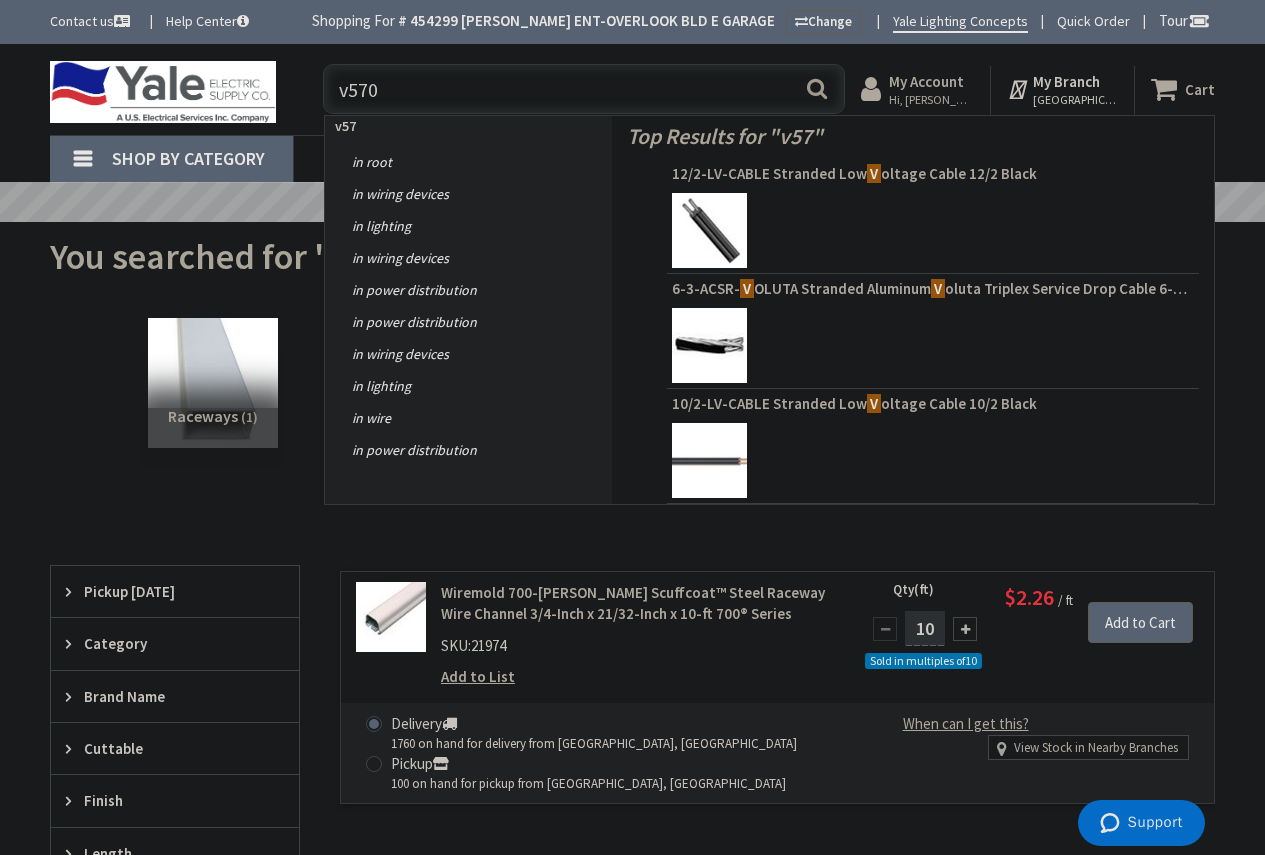 type on "v5703" 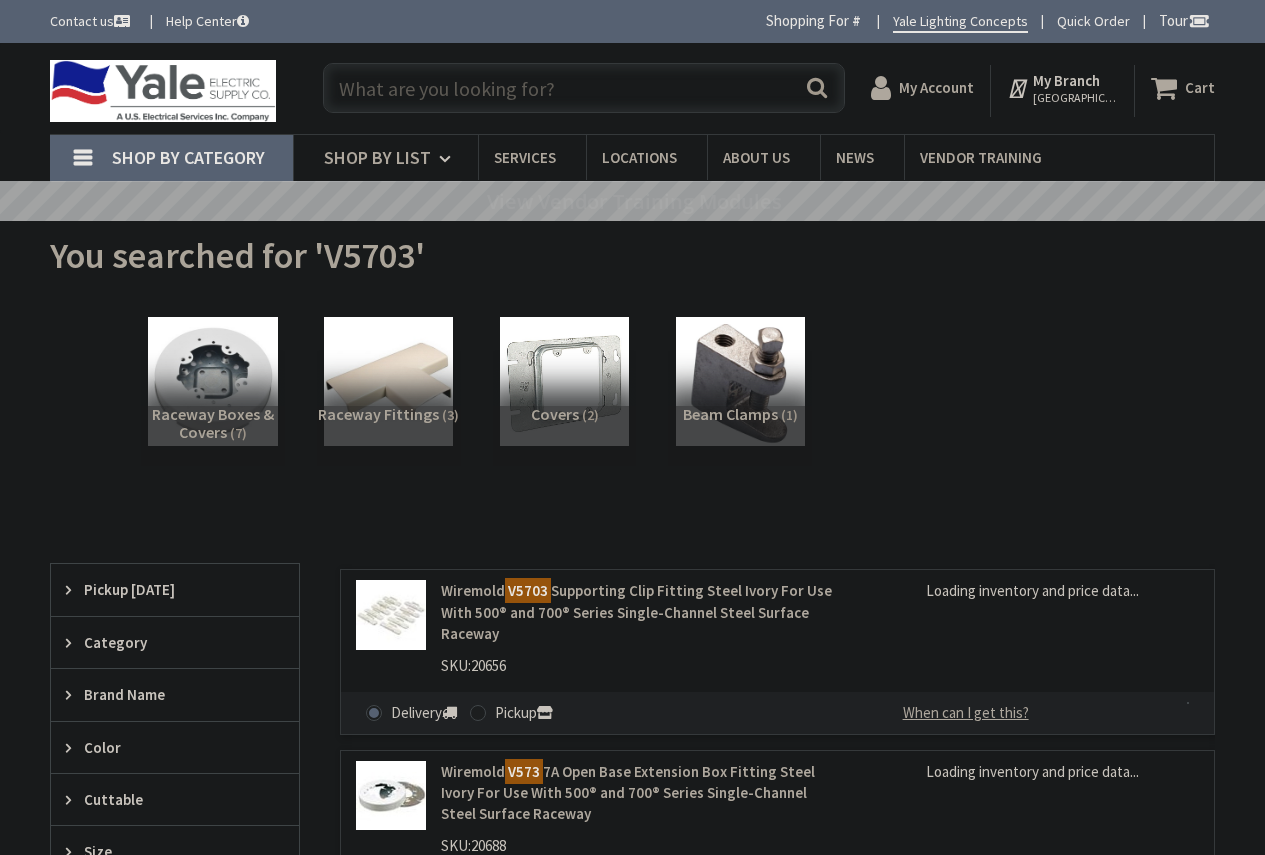 scroll, scrollTop: 0, scrollLeft: 0, axis: both 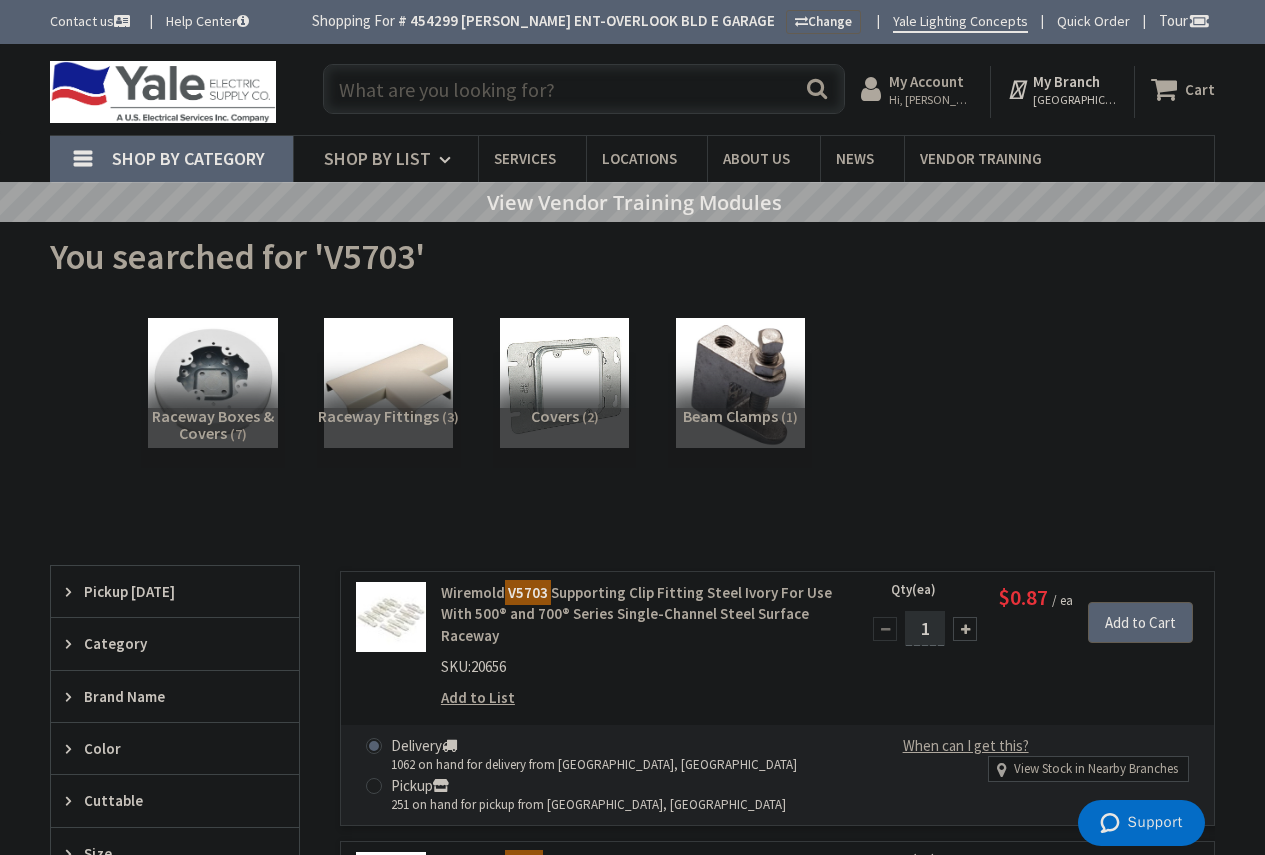 click at bounding box center (584, 89) 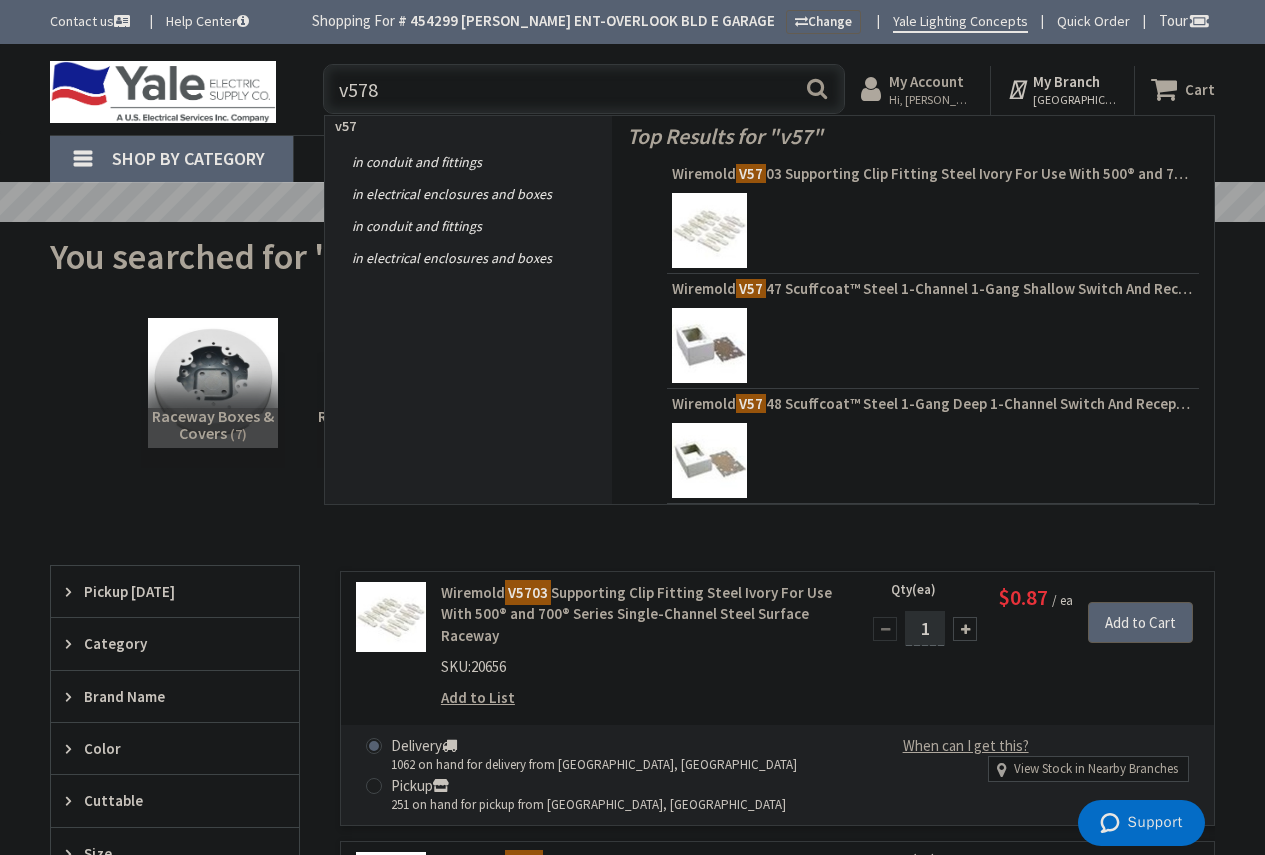 type on "v5785" 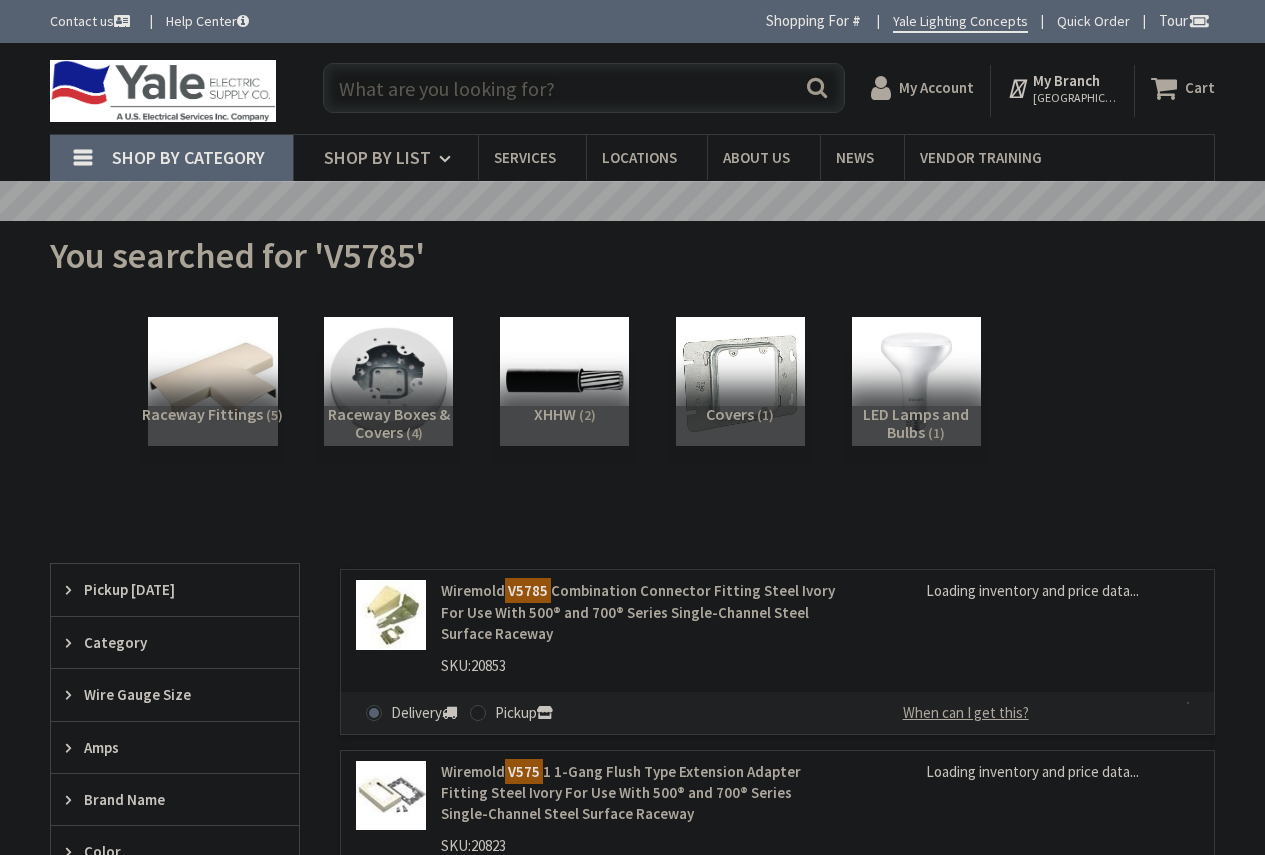 scroll, scrollTop: 0, scrollLeft: 0, axis: both 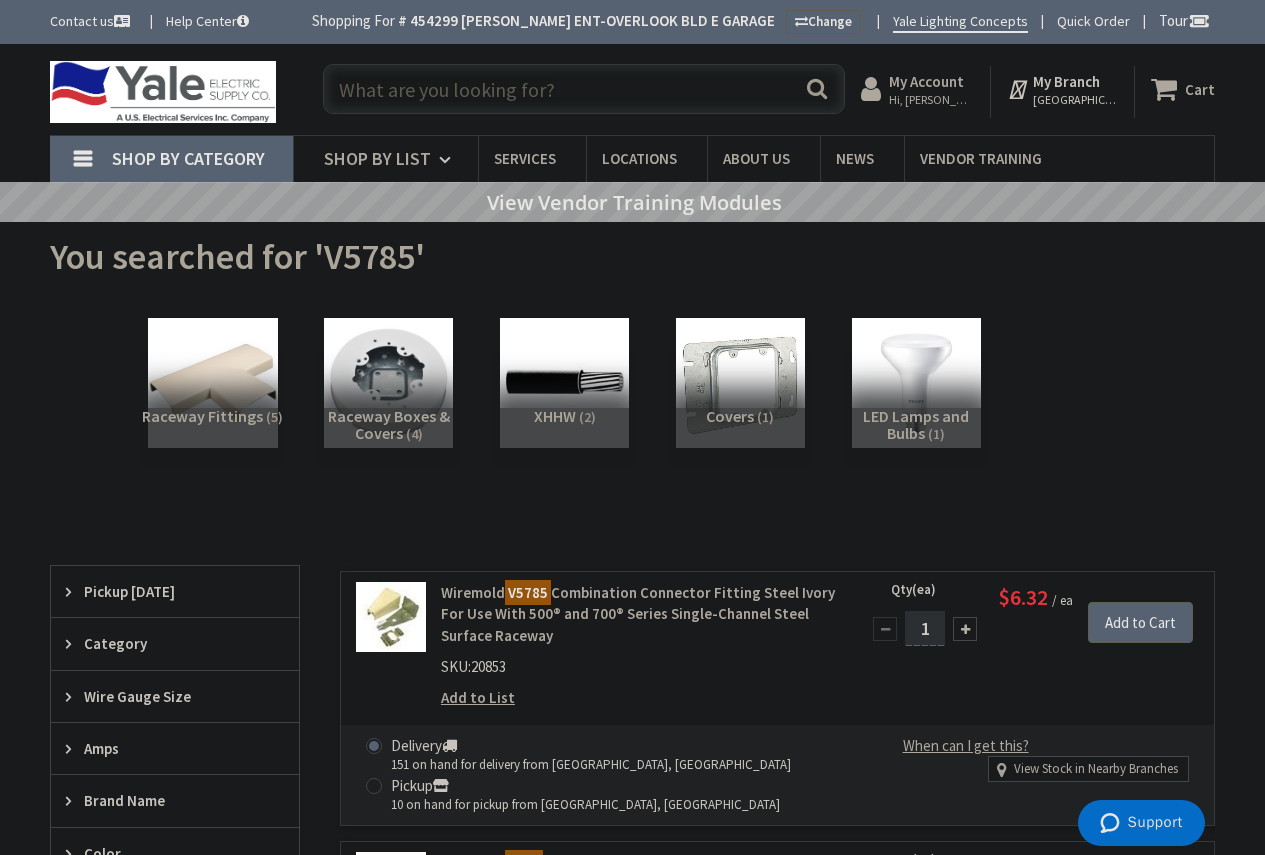 click at bounding box center [584, 89] 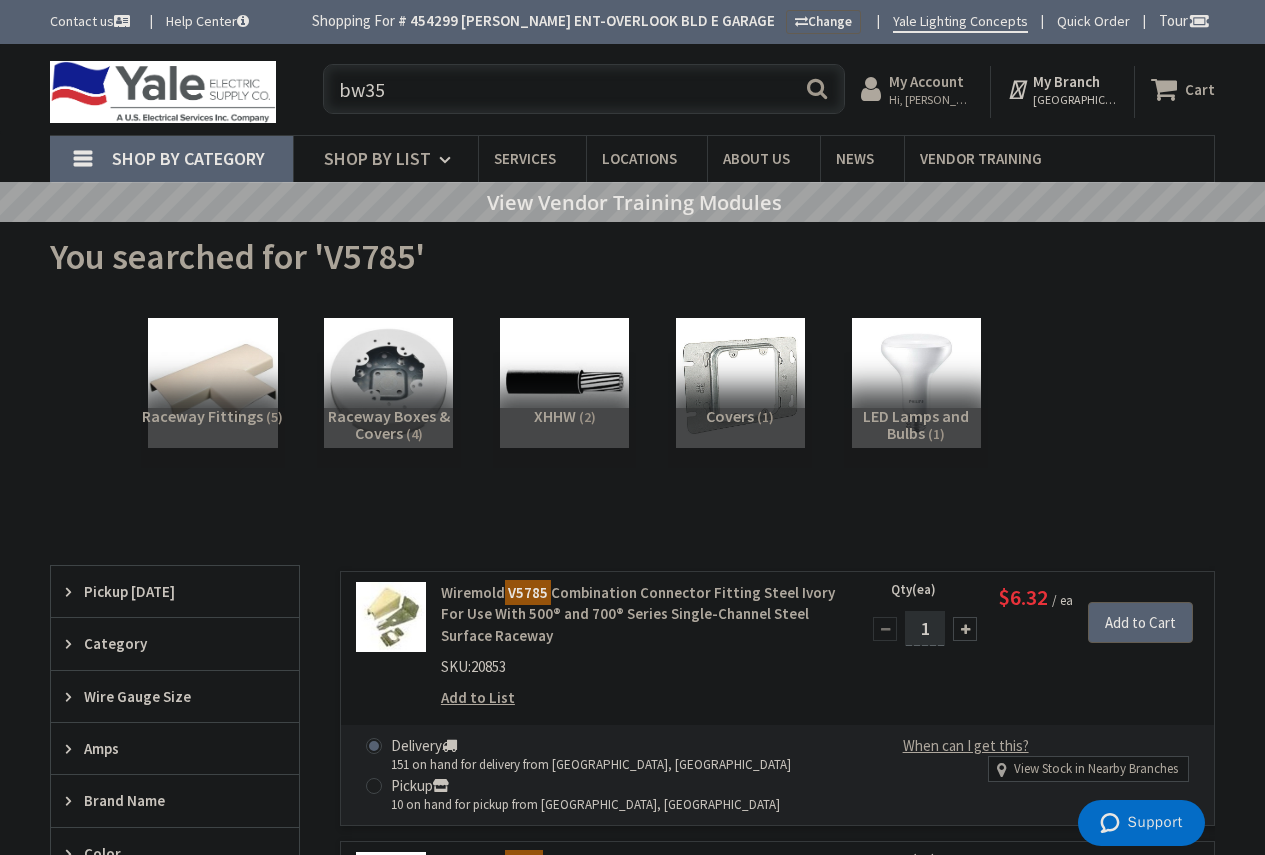 type on "bw35" 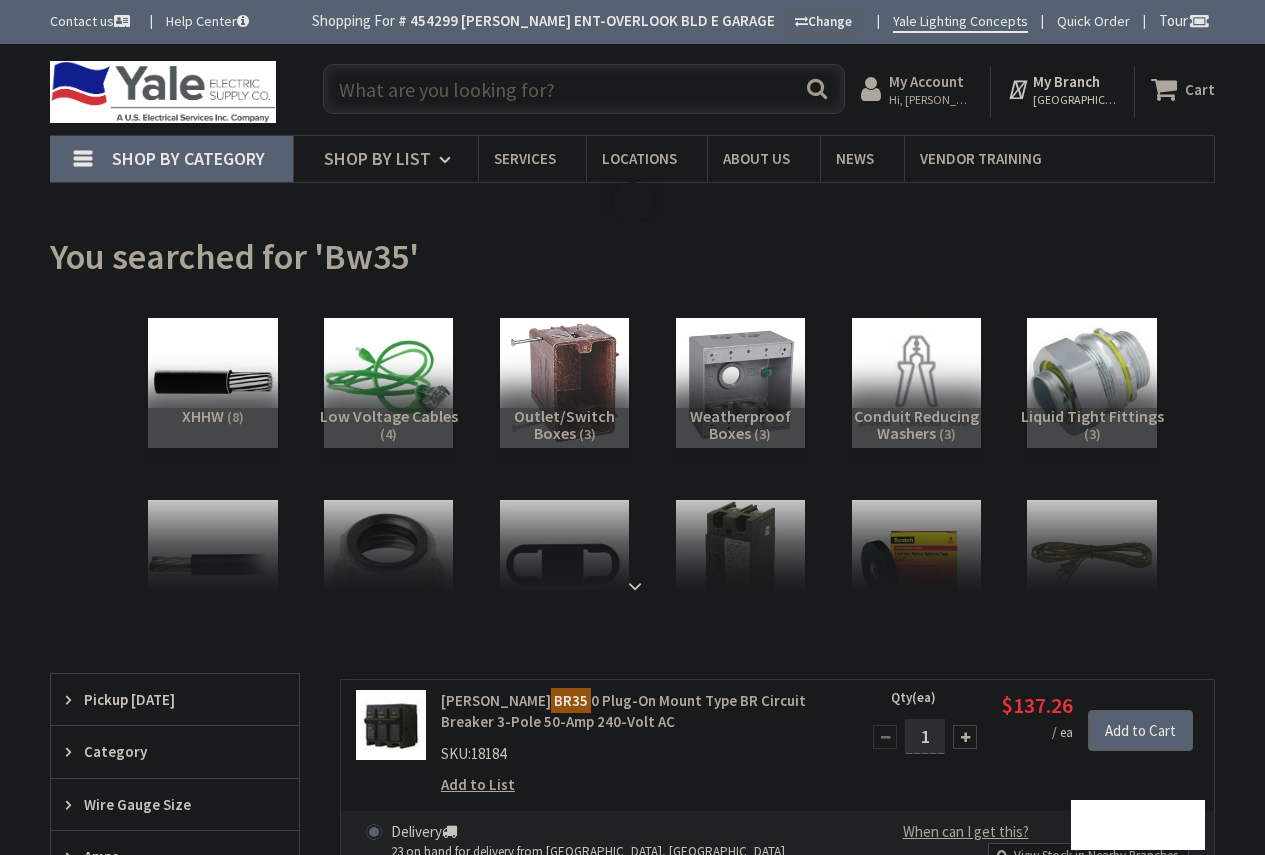 scroll, scrollTop: 0, scrollLeft: 0, axis: both 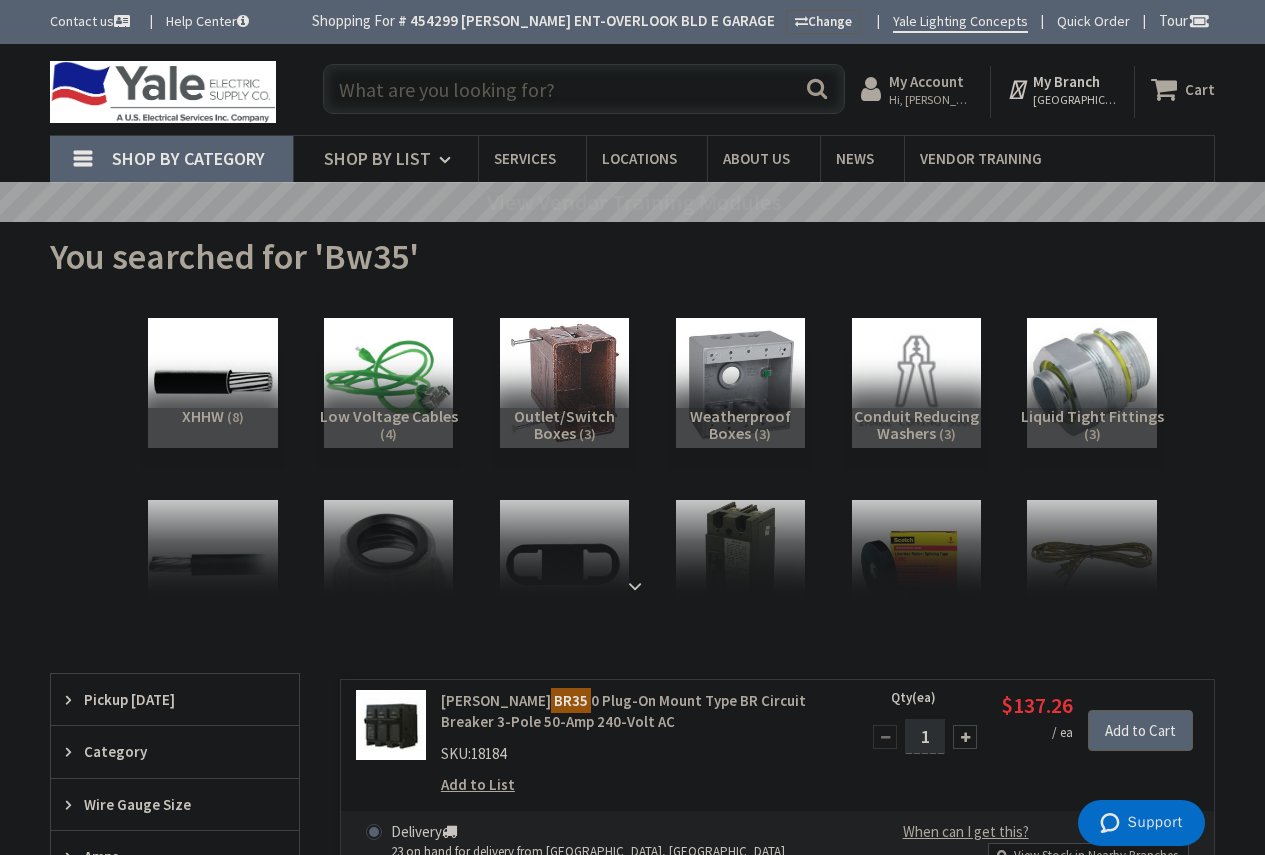 click at bounding box center (584, 89) 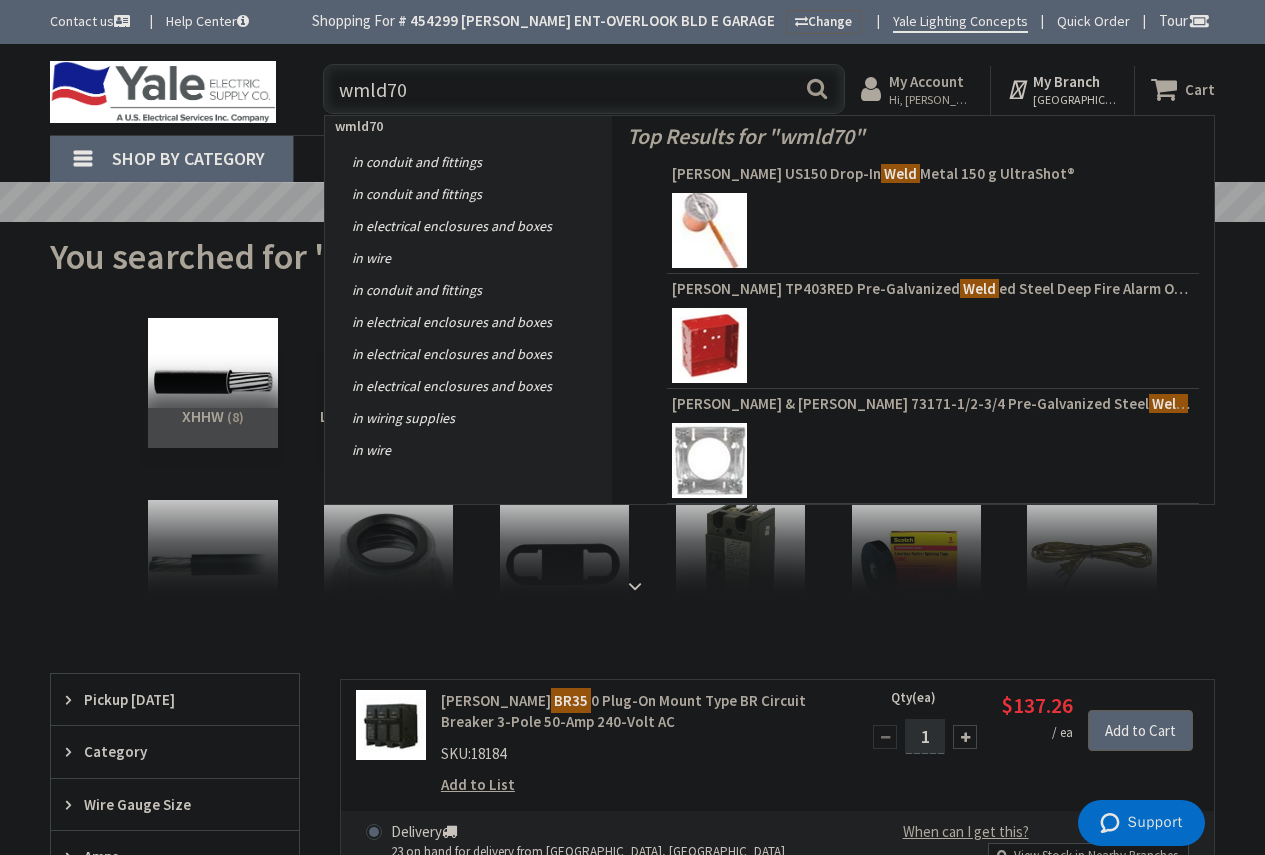 type on "wmld700" 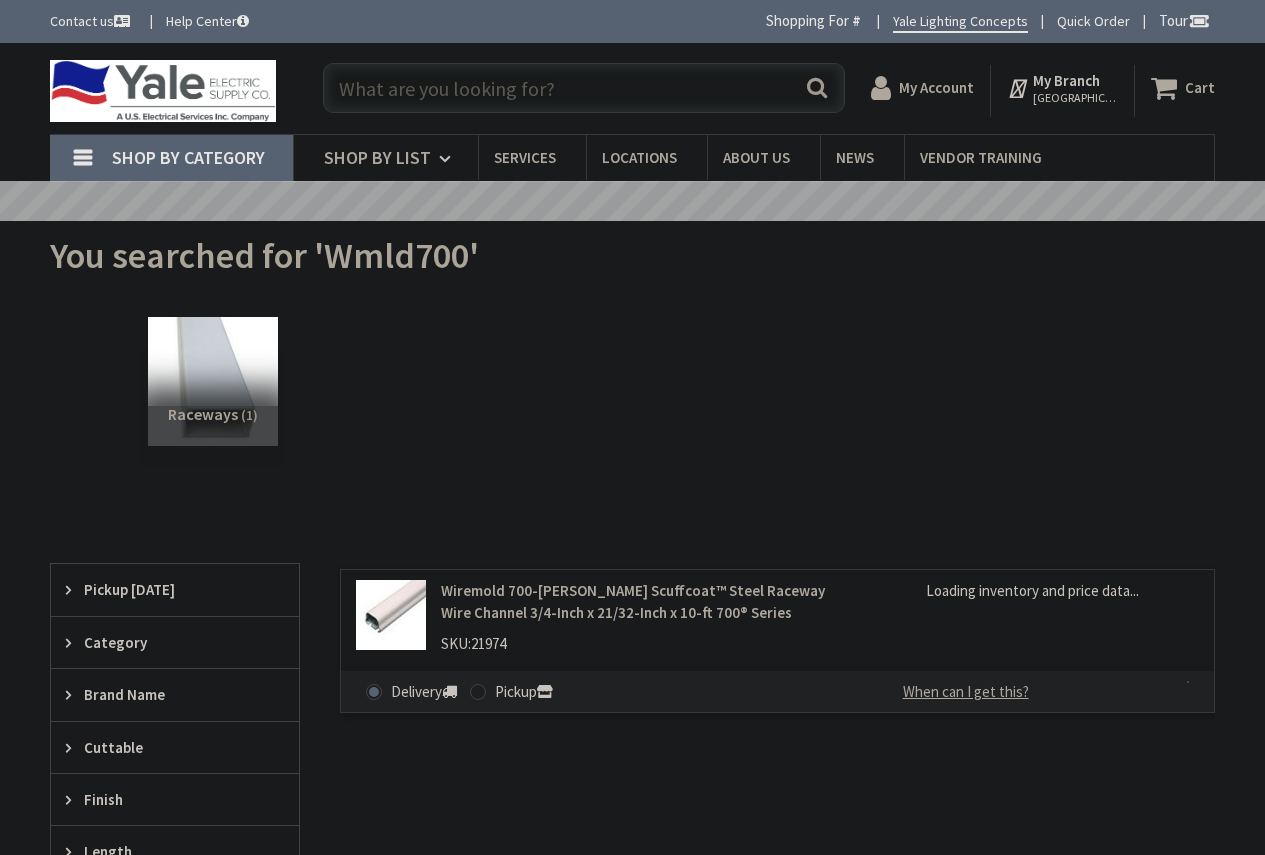 scroll, scrollTop: 0, scrollLeft: 0, axis: both 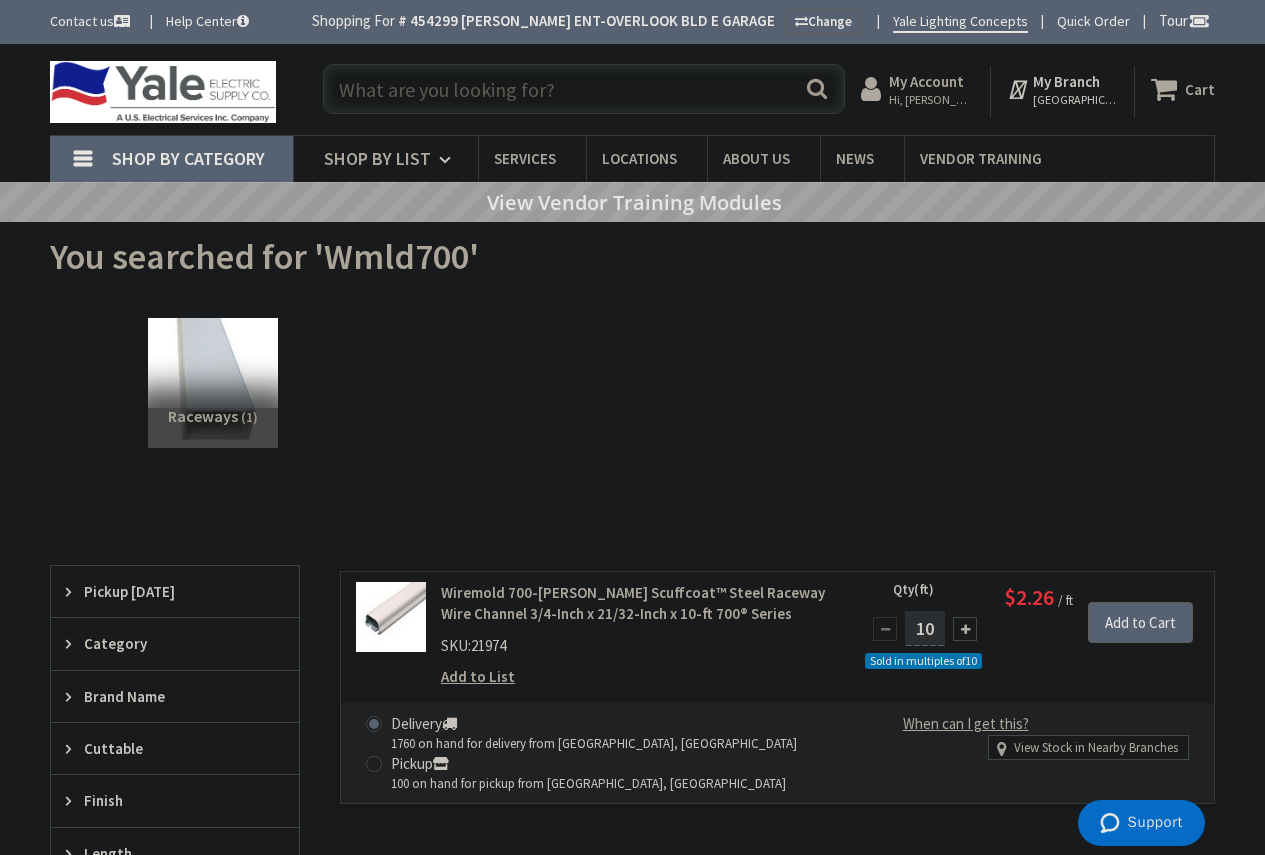 click at bounding box center [584, 89] 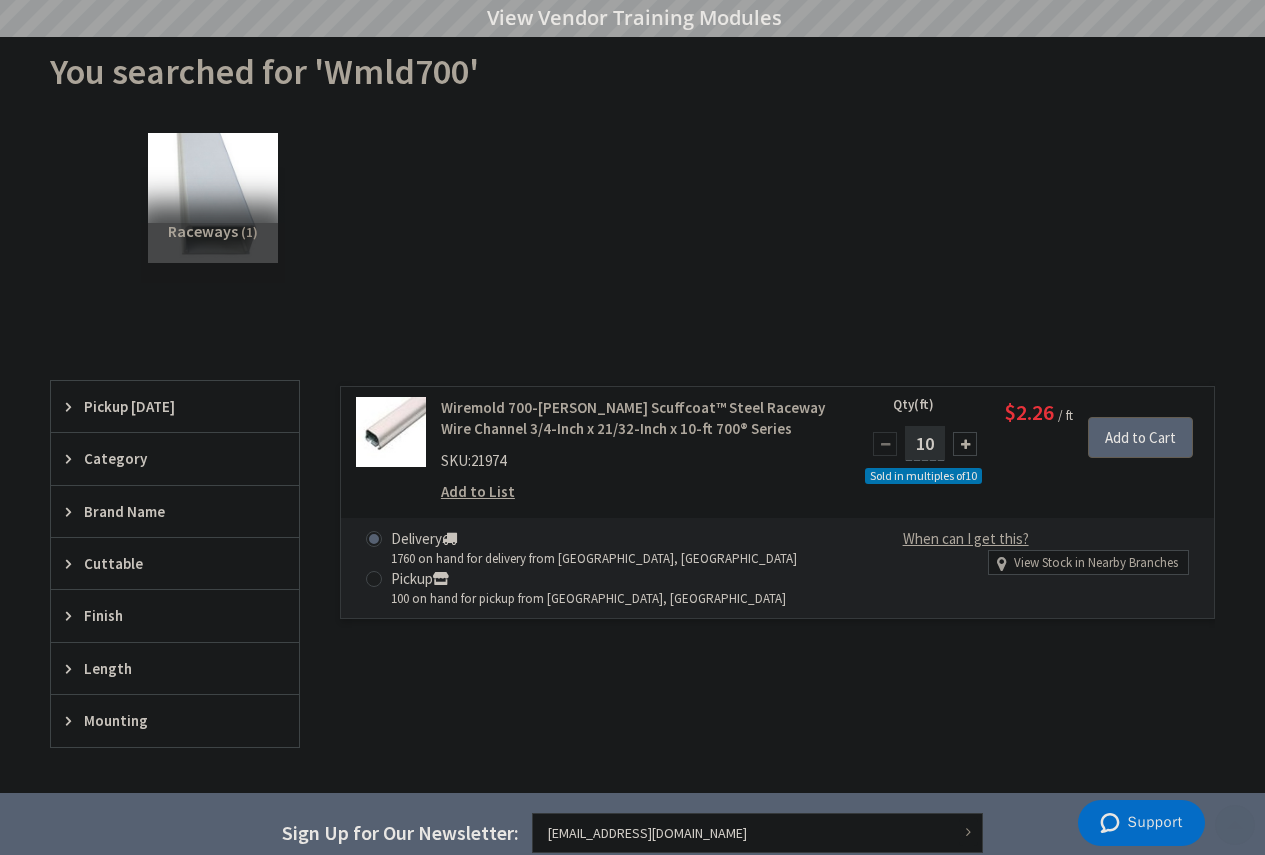 scroll, scrollTop: 200, scrollLeft: 0, axis: vertical 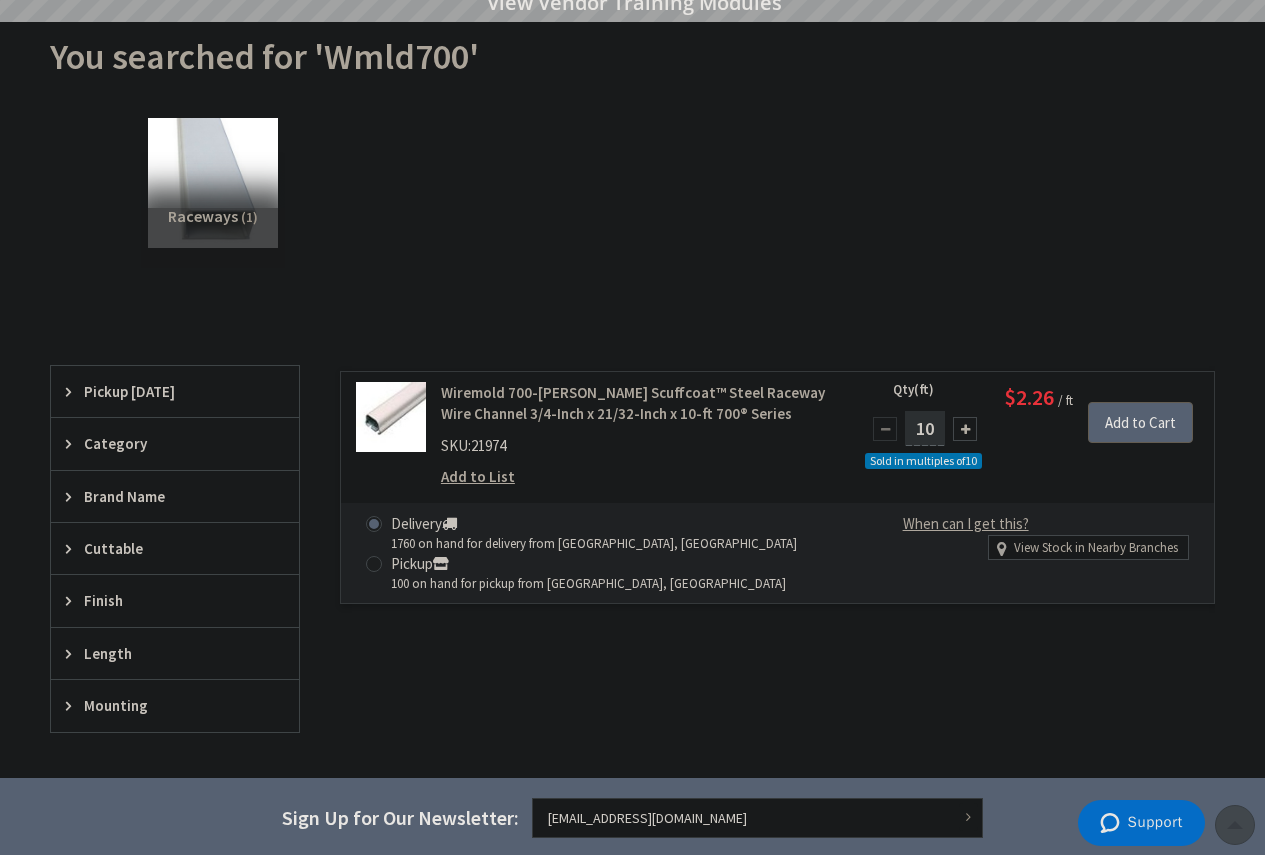 click on "Wiremold 700-WH White Scuffcoat™ Steel Raceway Wire Channel 3/4-Inch x 21/32-Inch x 10-ft 700® Series" at bounding box center (638, 403) 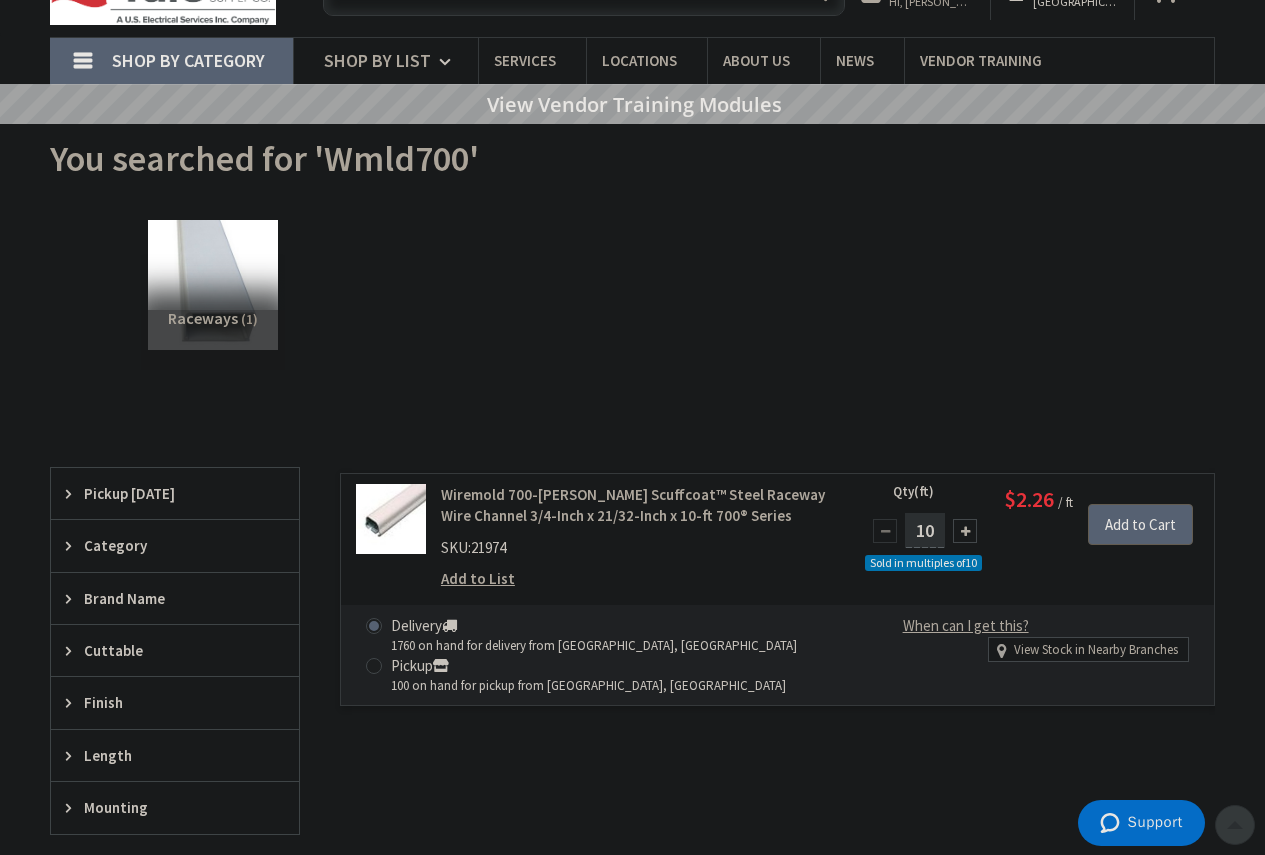 scroll, scrollTop: 0, scrollLeft: 0, axis: both 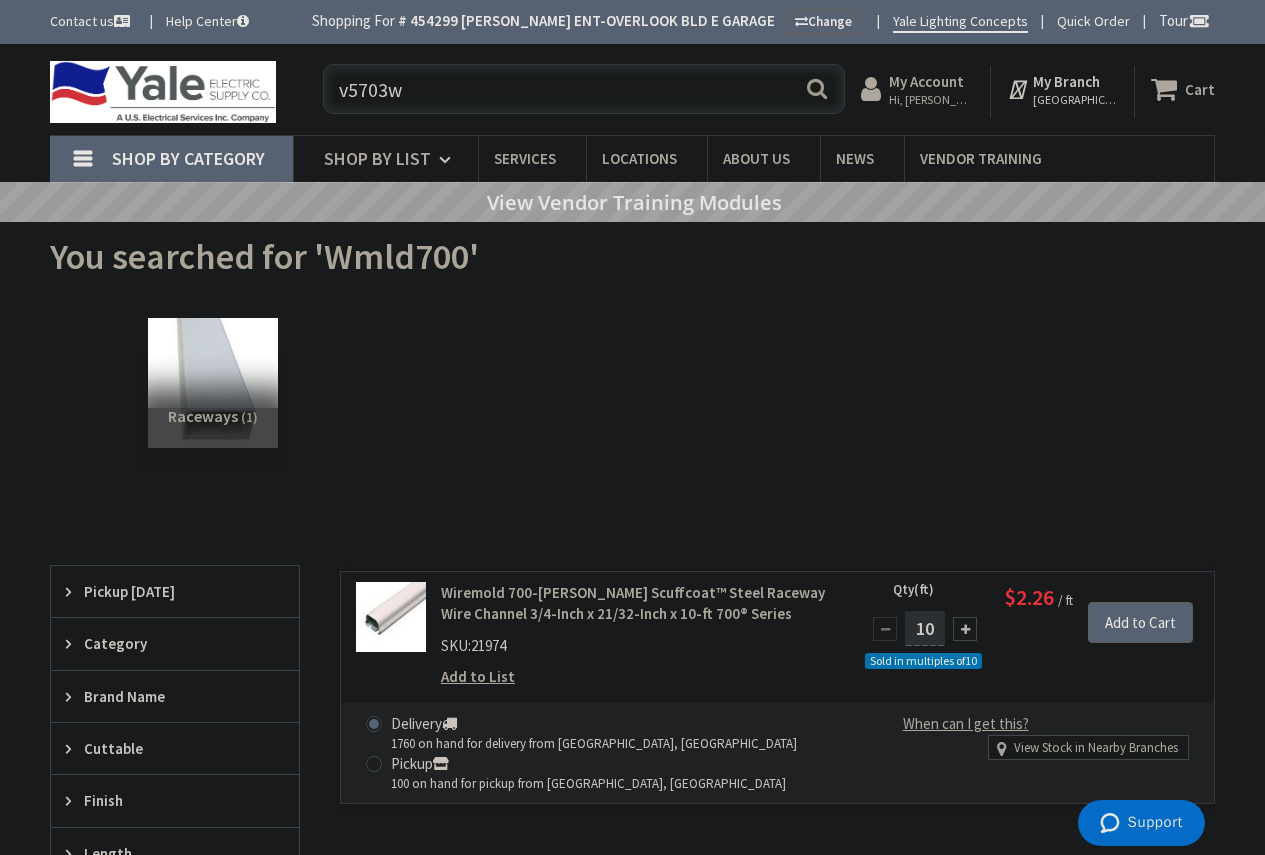 drag, startPoint x: 437, startPoint y: 88, endPoint x: 408, endPoint y: 92, distance: 29.274563 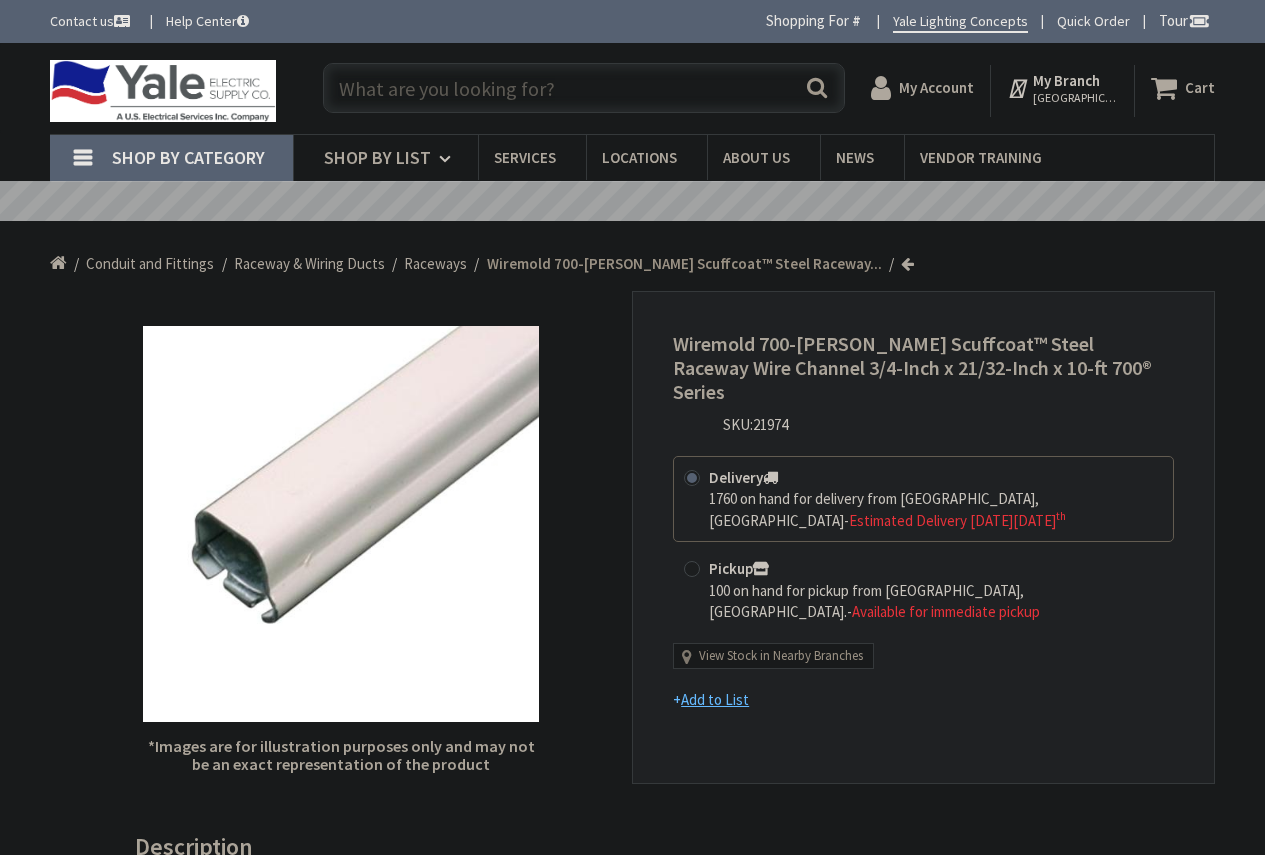 scroll, scrollTop: 0, scrollLeft: 0, axis: both 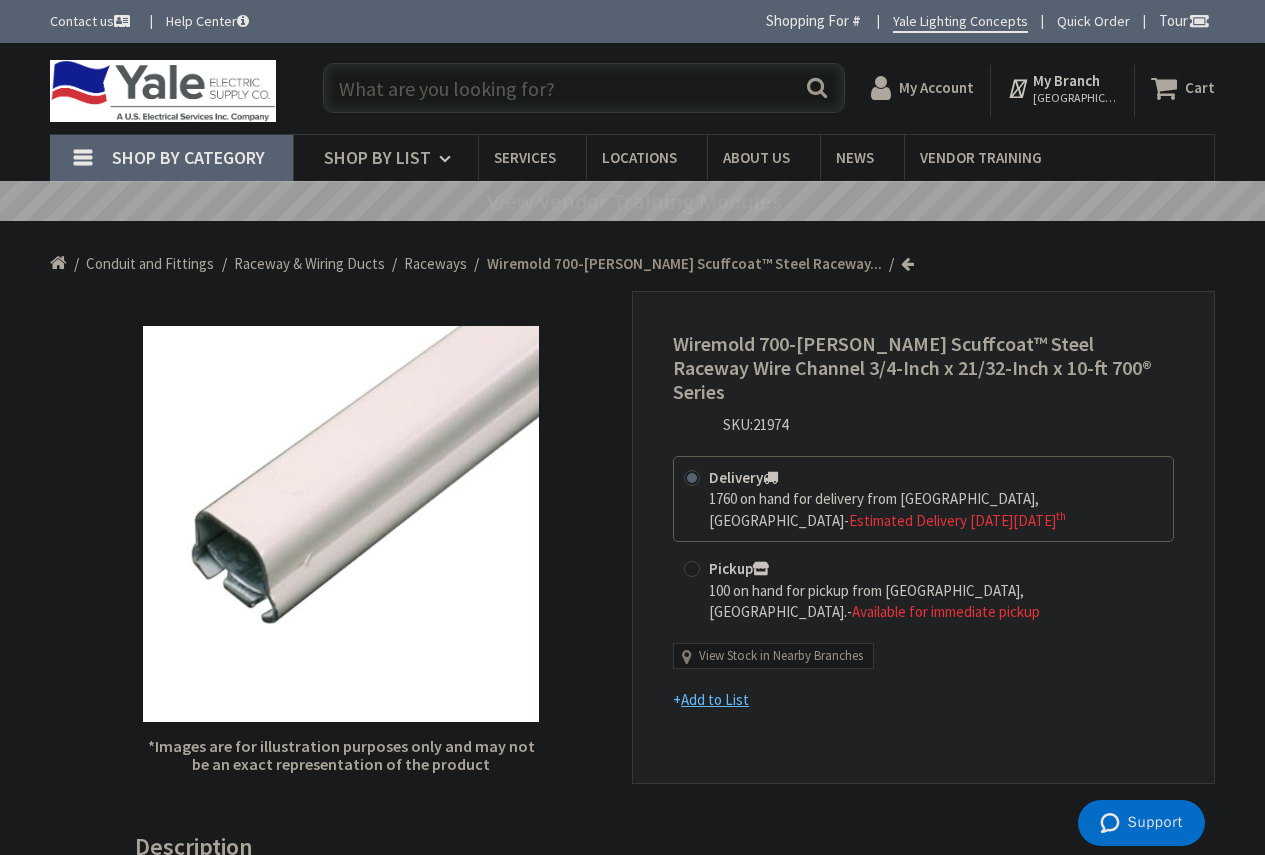 click at bounding box center (584, 88) 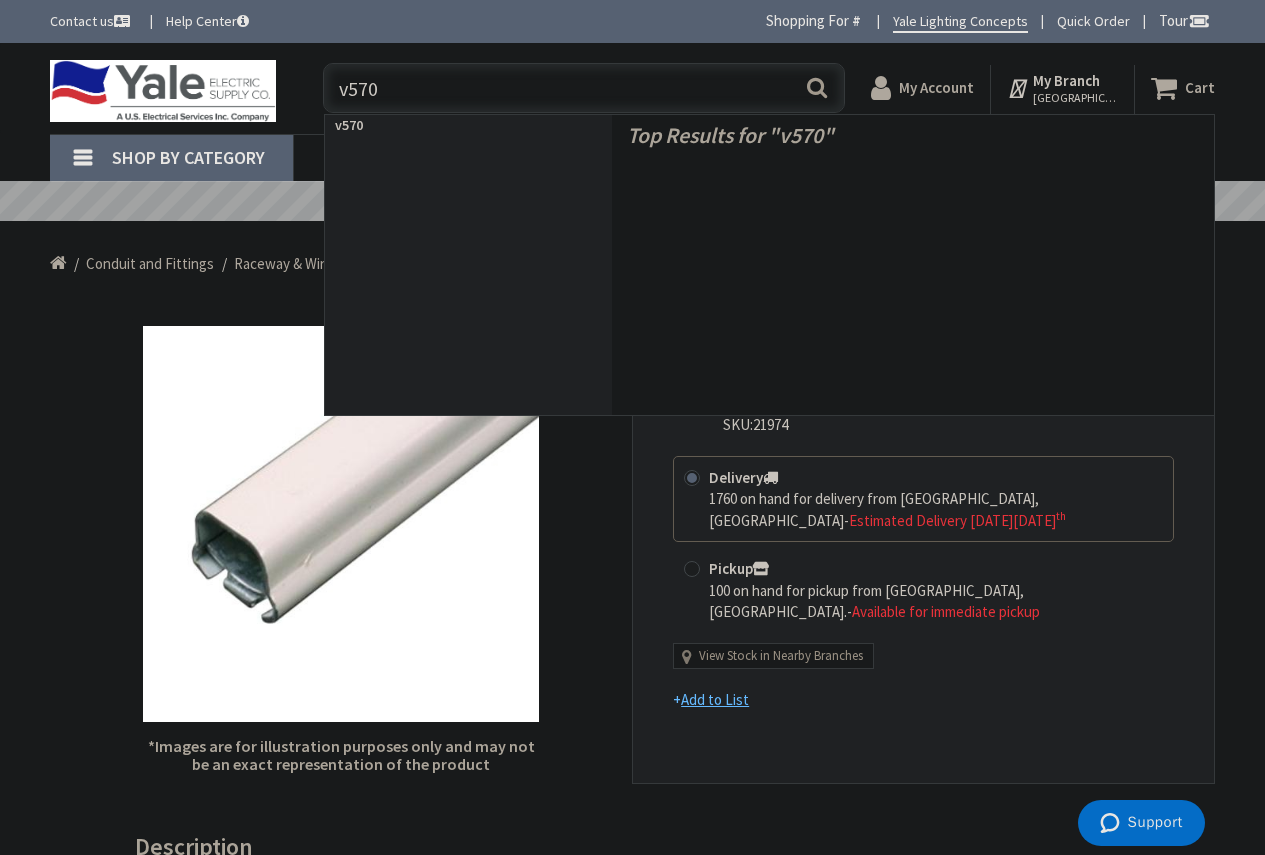 type on "v5703" 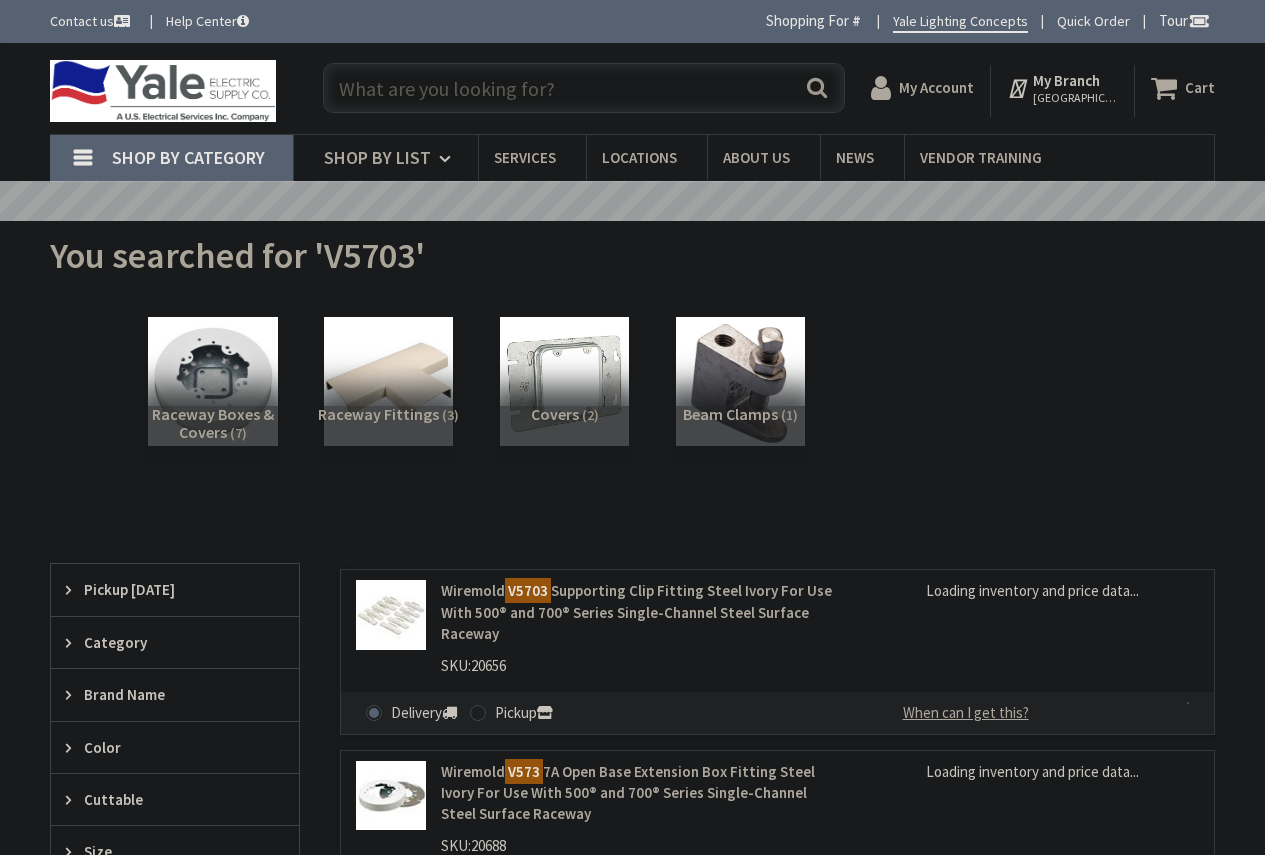 scroll, scrollTop: 0, scrollLeft: 0, axis: both 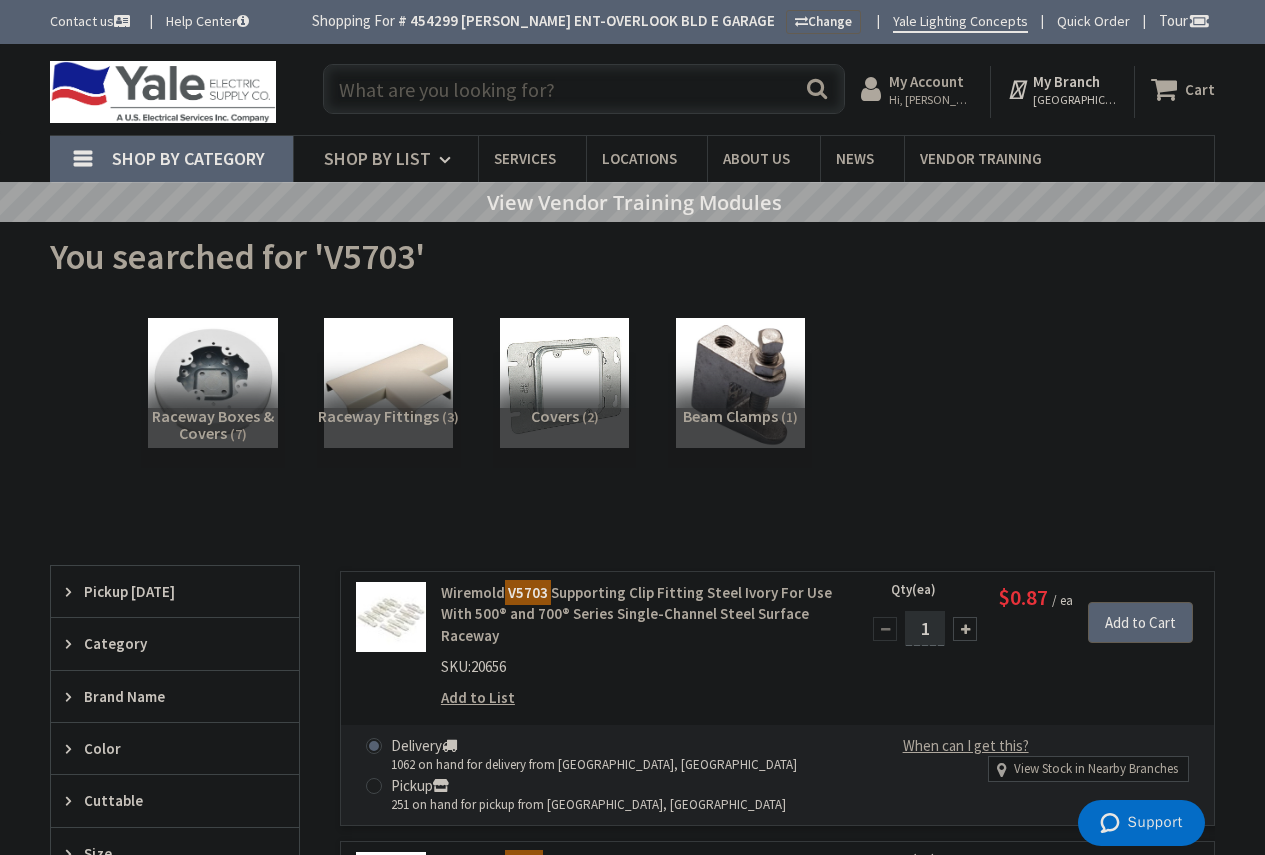 click at bounding box center [584, 89] 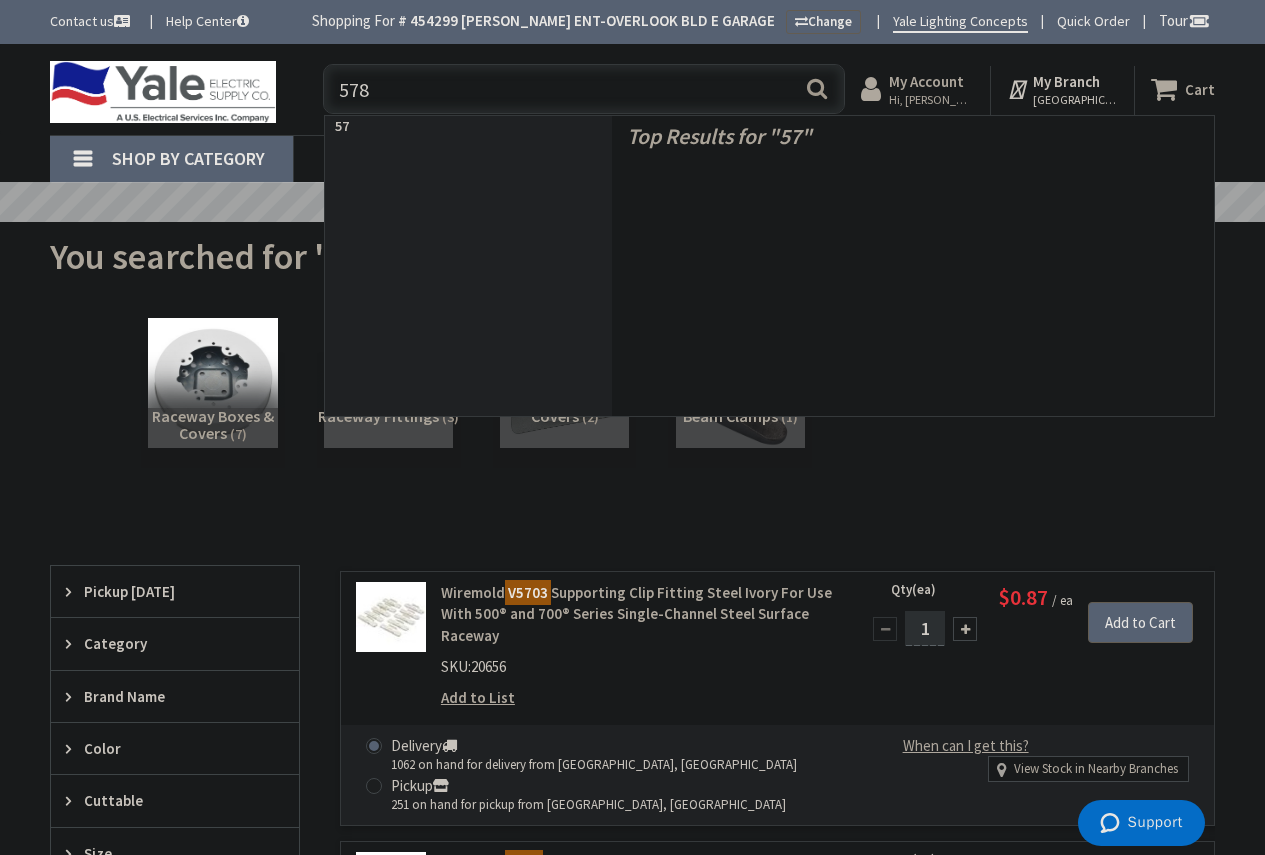 type on "5785" 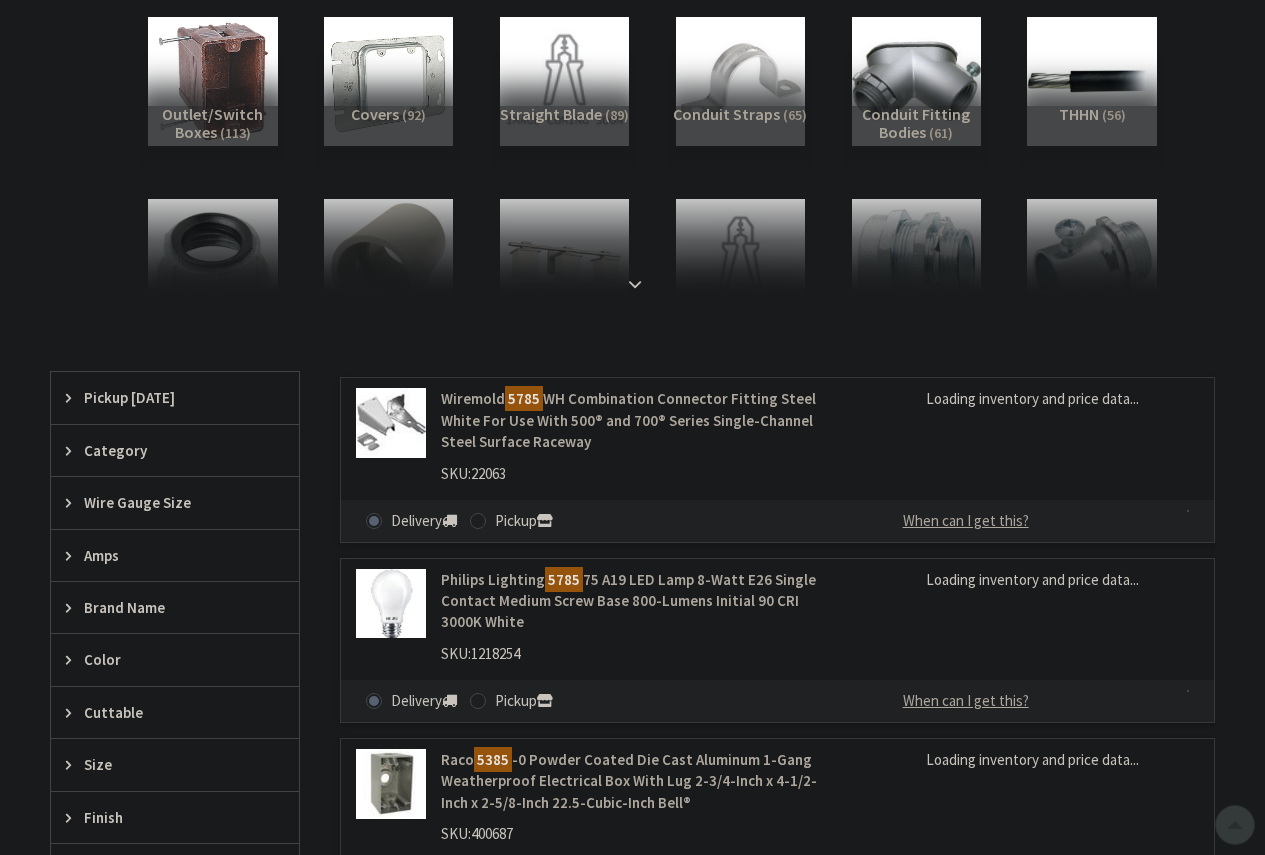 scroll, scrollTop: 300, scrollLeft: 0, axis: vertical 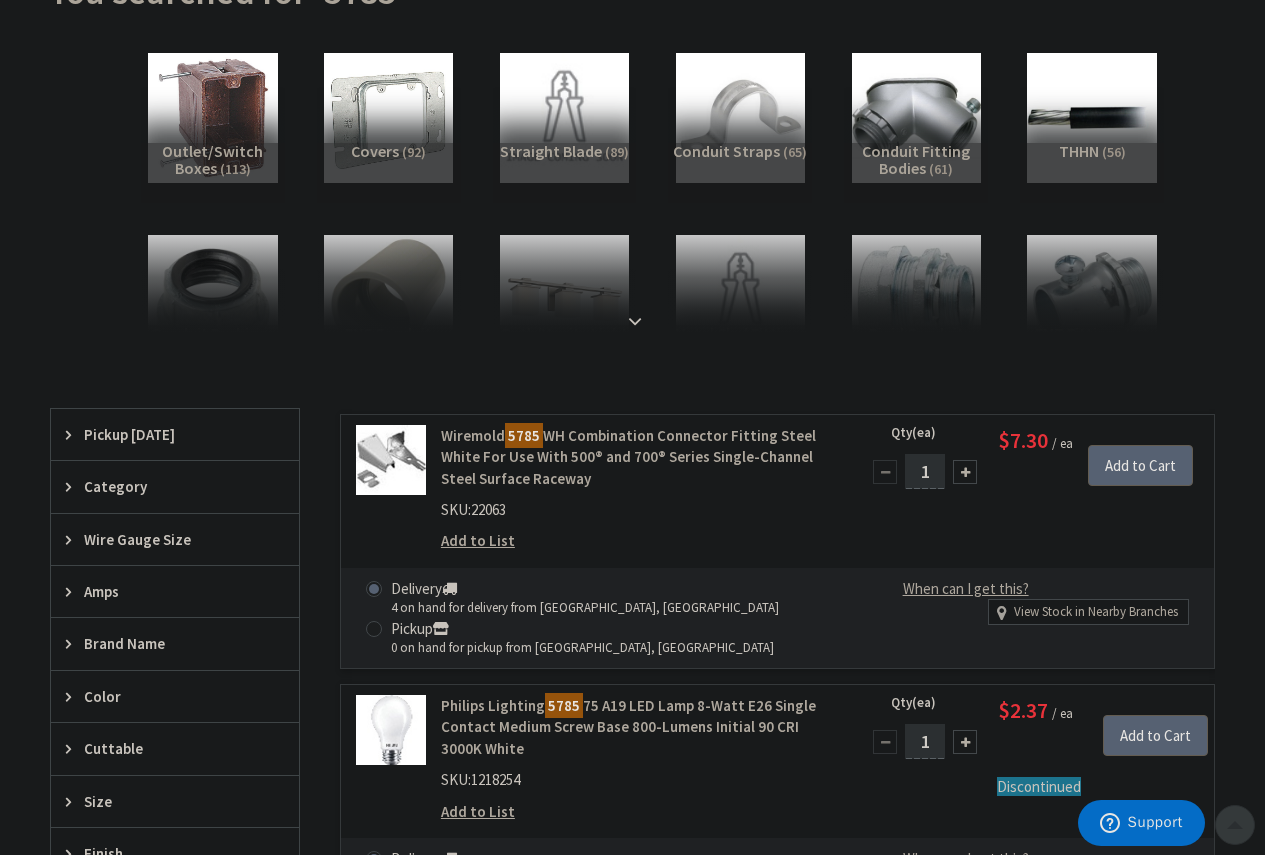 click on "Wiremold  5785 WH Combination Connector Fitting Steel White For Use With 500® and 700® Series Single-Channel Steel Surface Raceway" at bounding box center [638, 457] 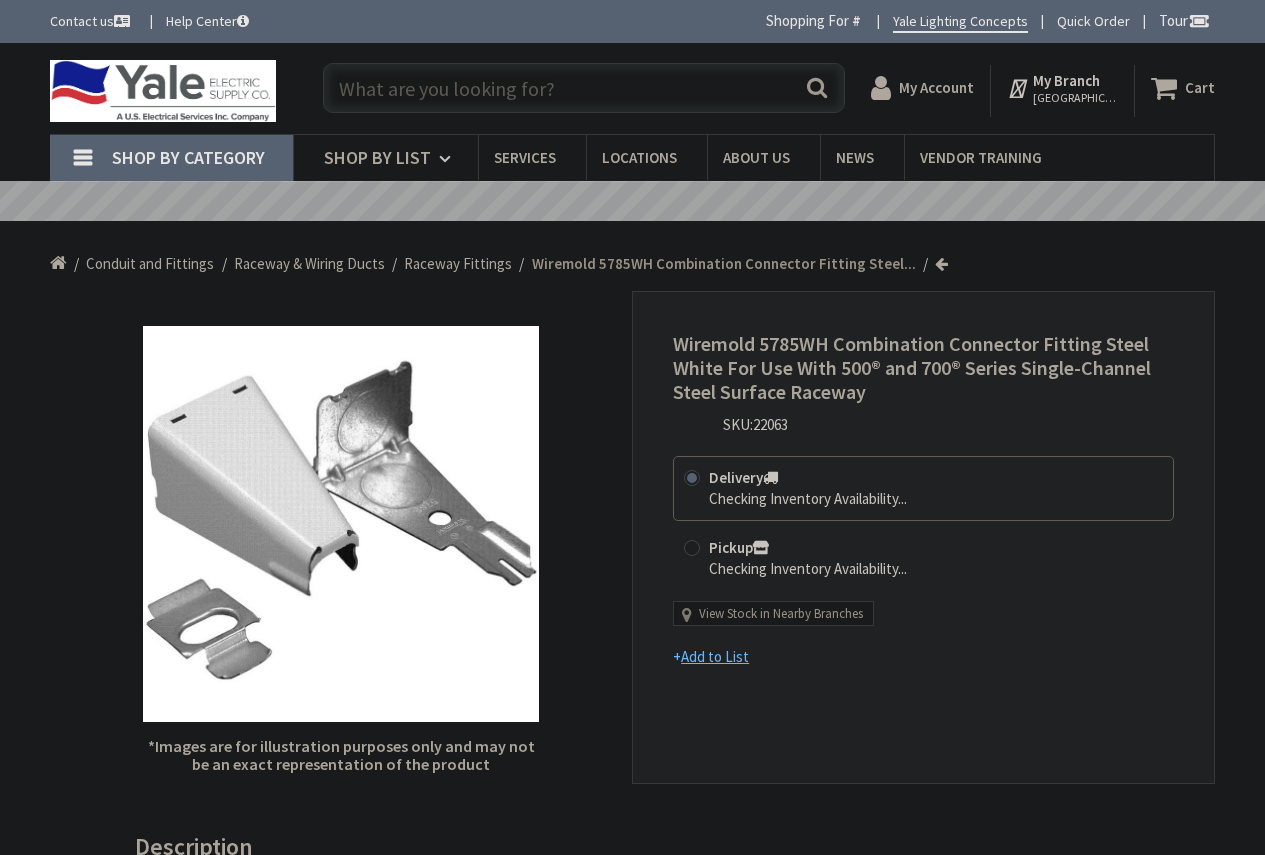 scroll, scrollTop: 0, scrollLeft: 0, axis: both 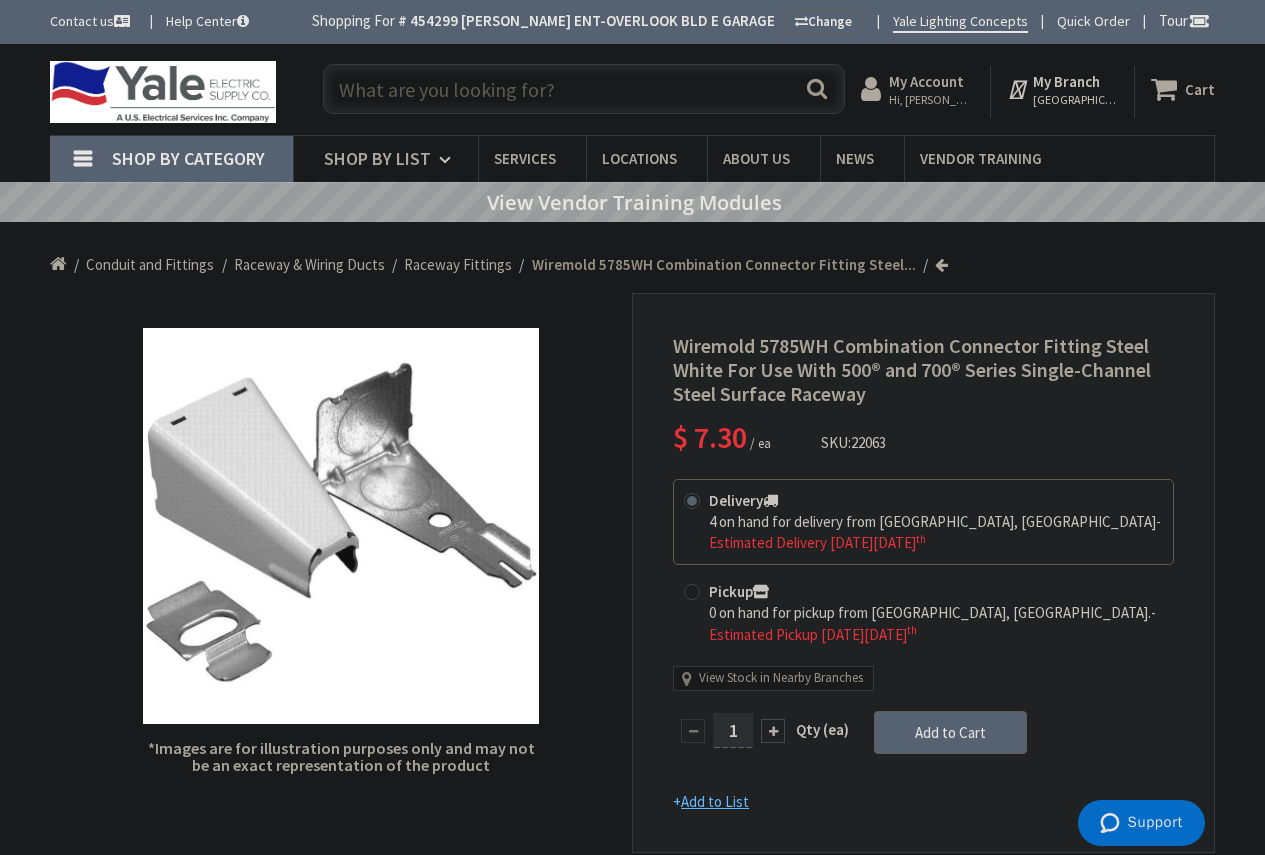 click at bounding box center [584, 89] 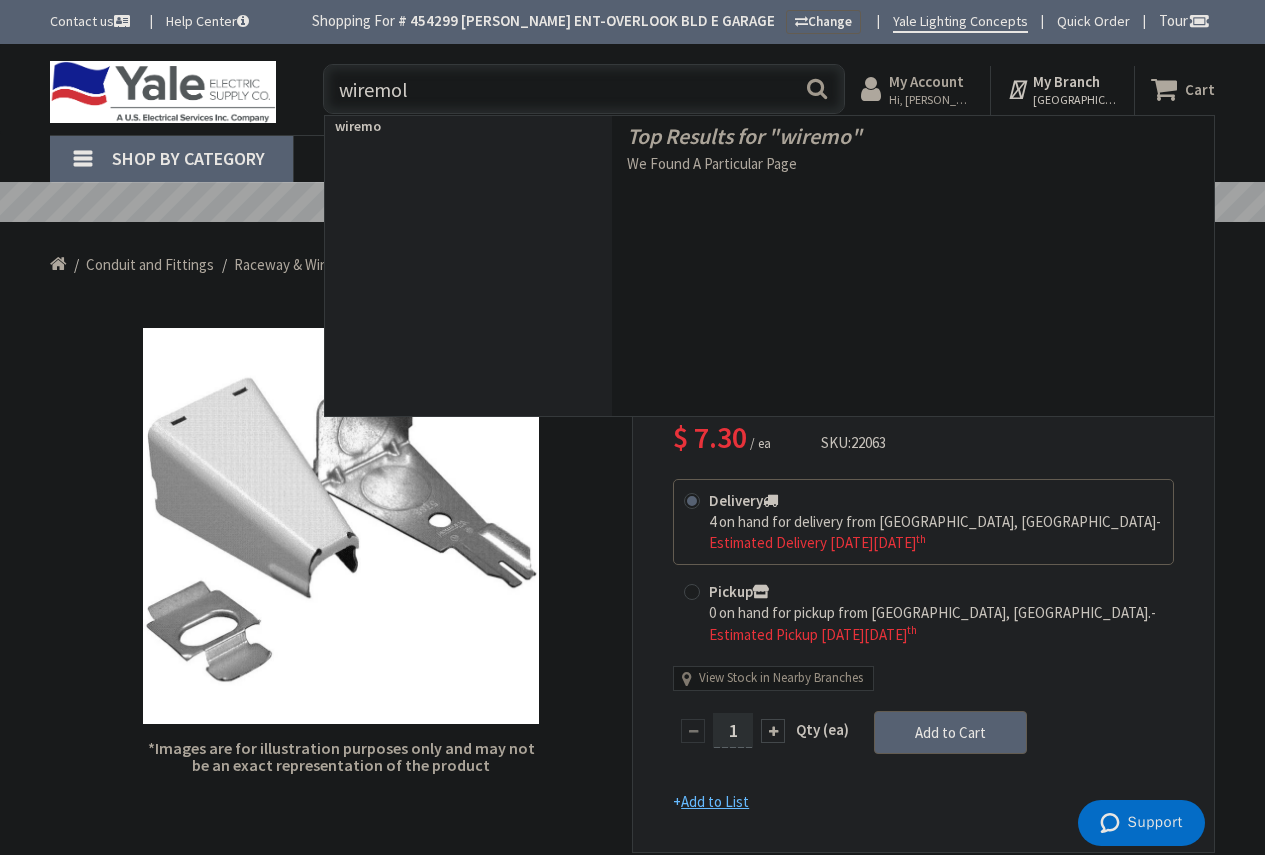 type on "wiremold" 